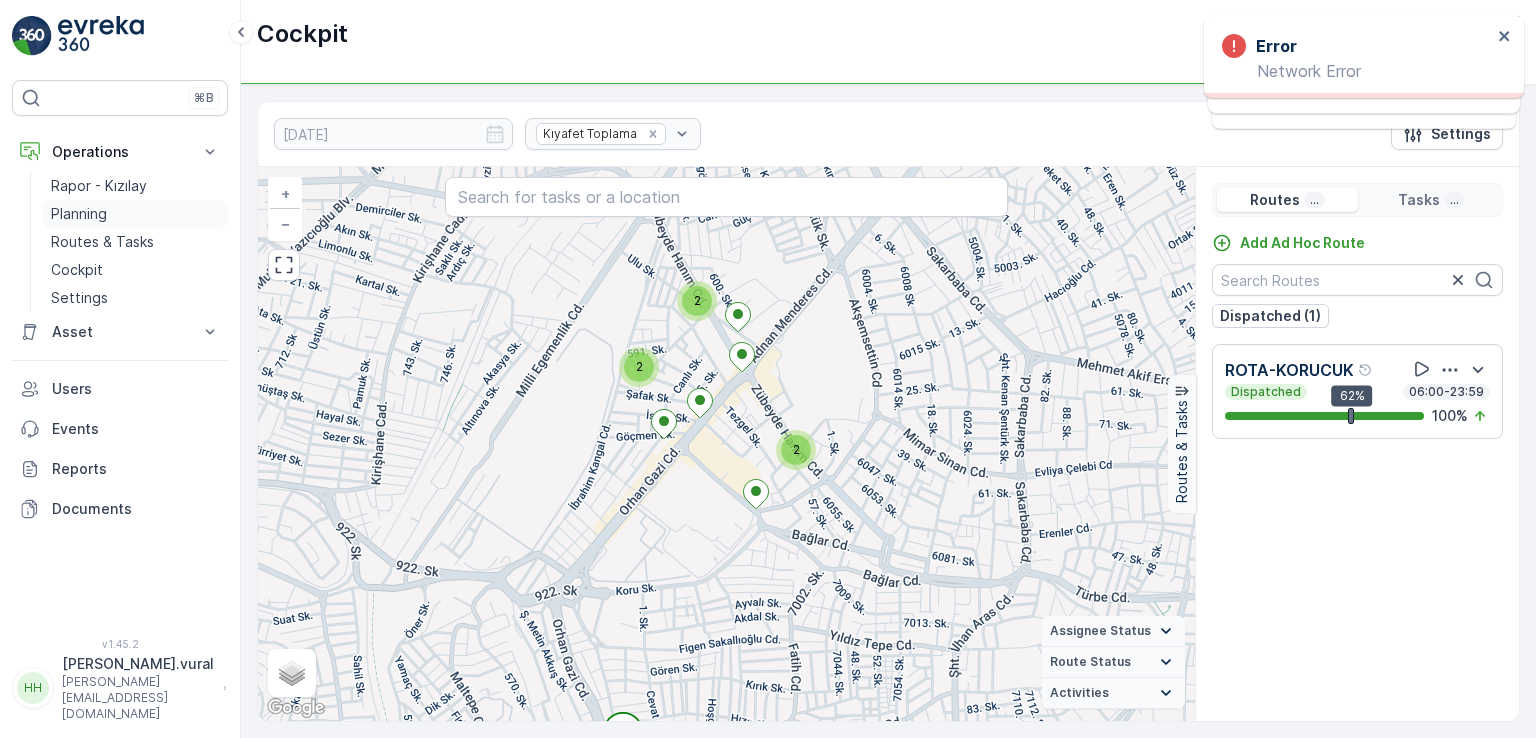 scroll, scrollTop: 0, scrollLeft: 0, axis: both 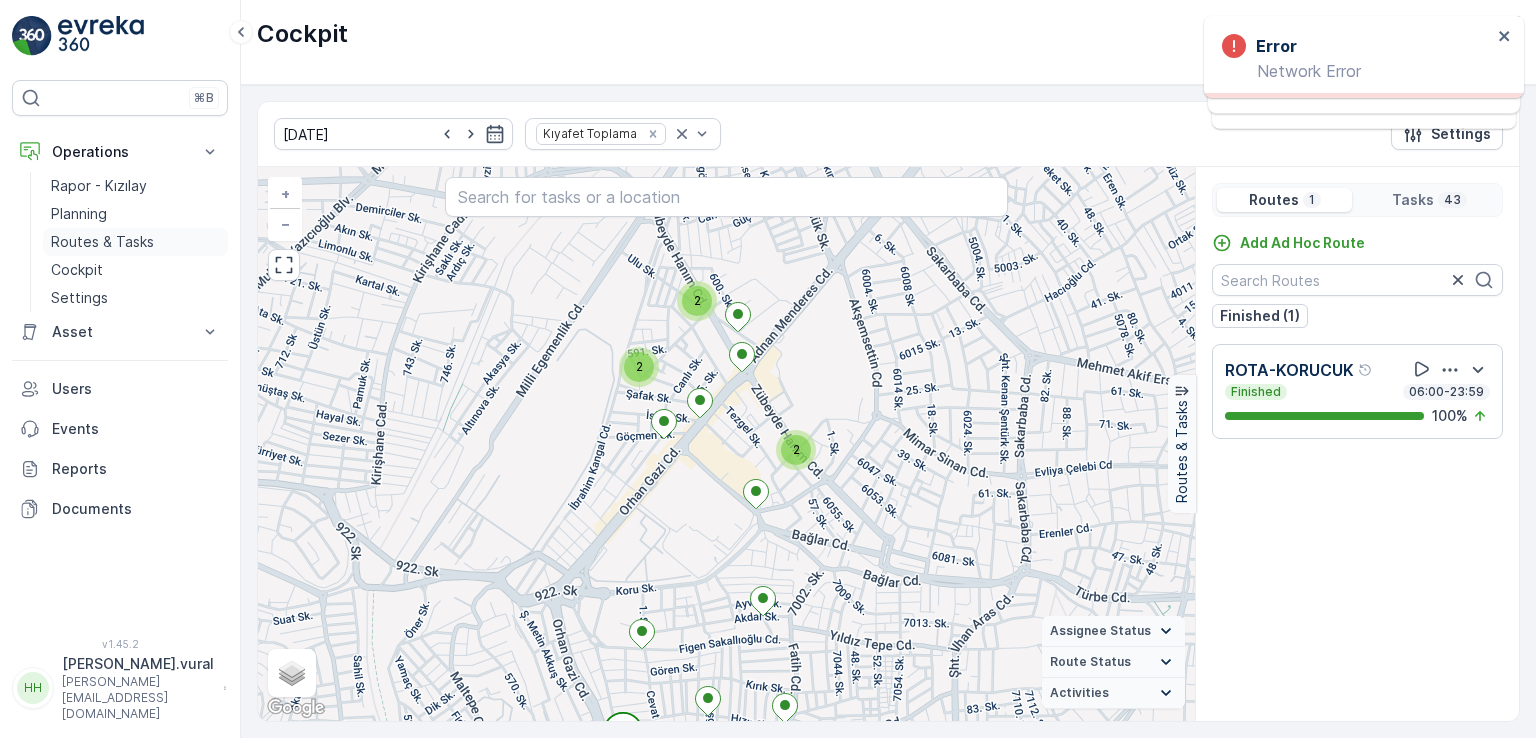 click on "Routes & Tasks" at bounding box center (102, 242) 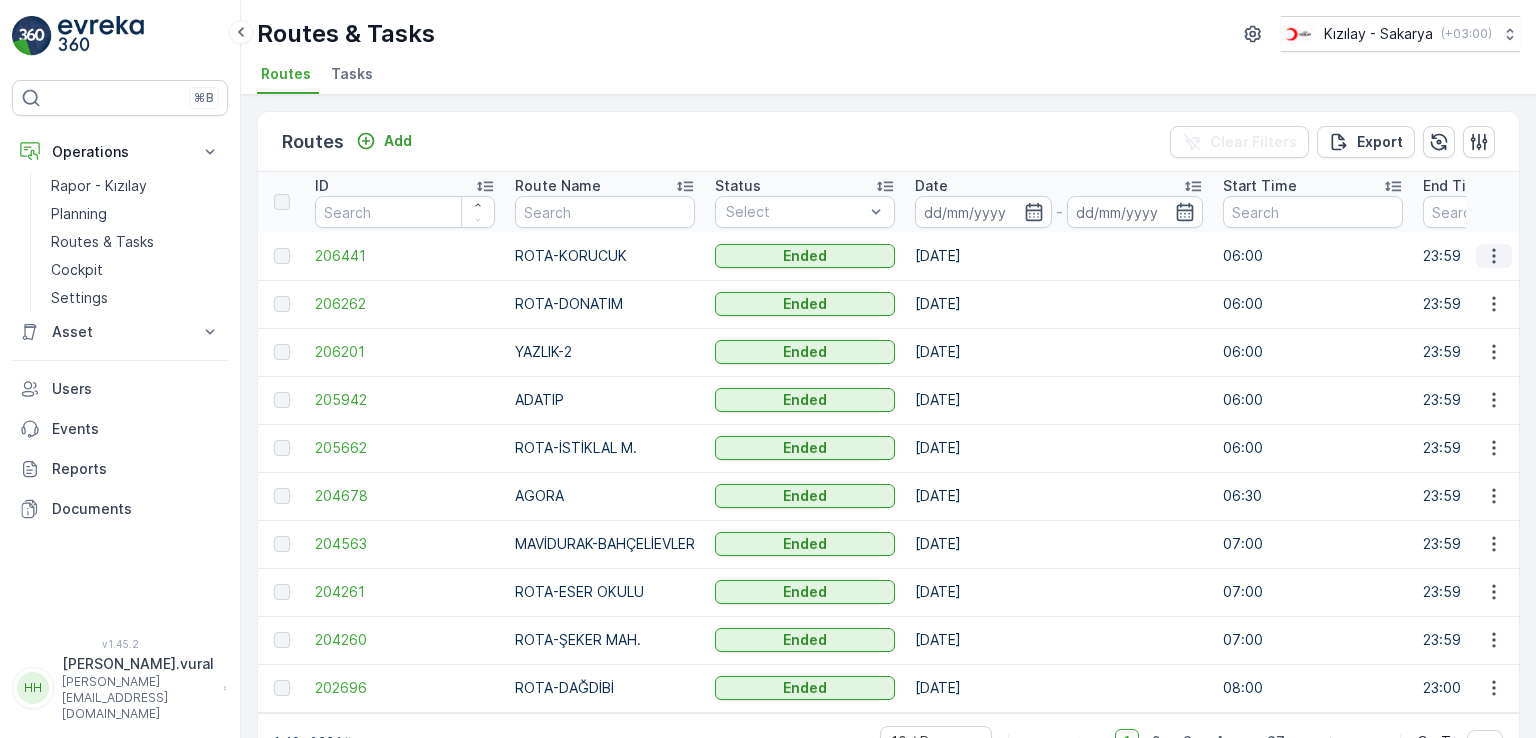 click at bounding box center (1494, 256) 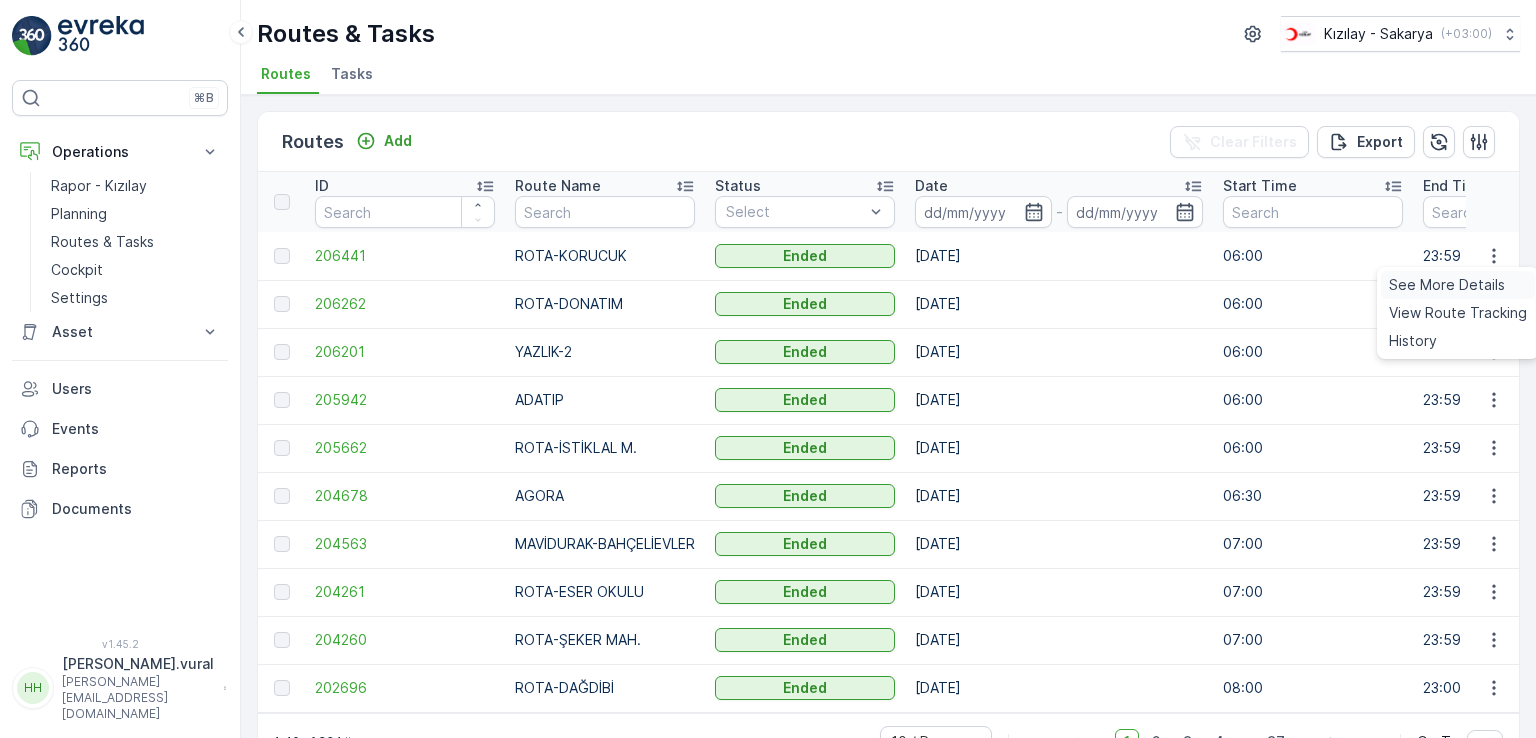 click on "See More Details" at bounding box center (1447, 285) 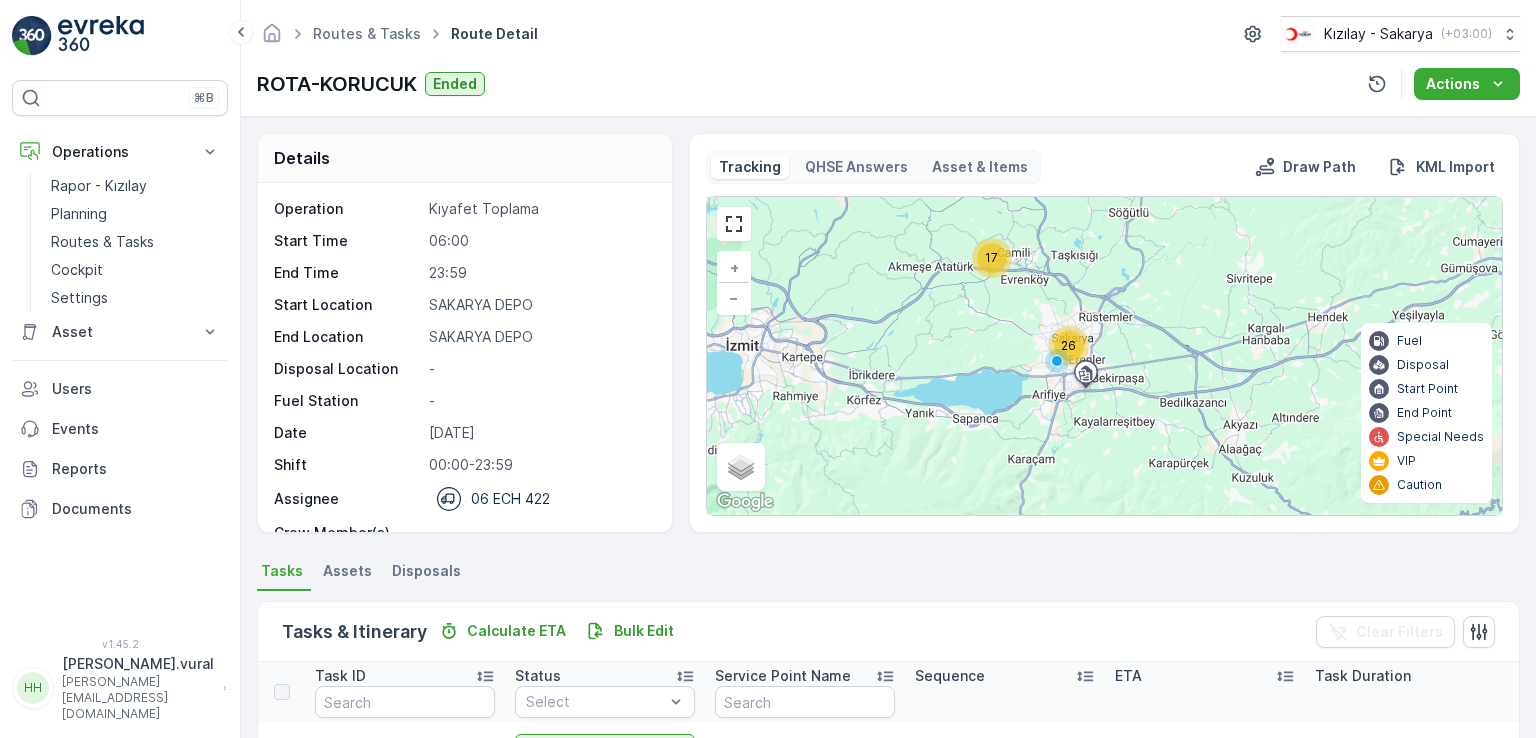 type 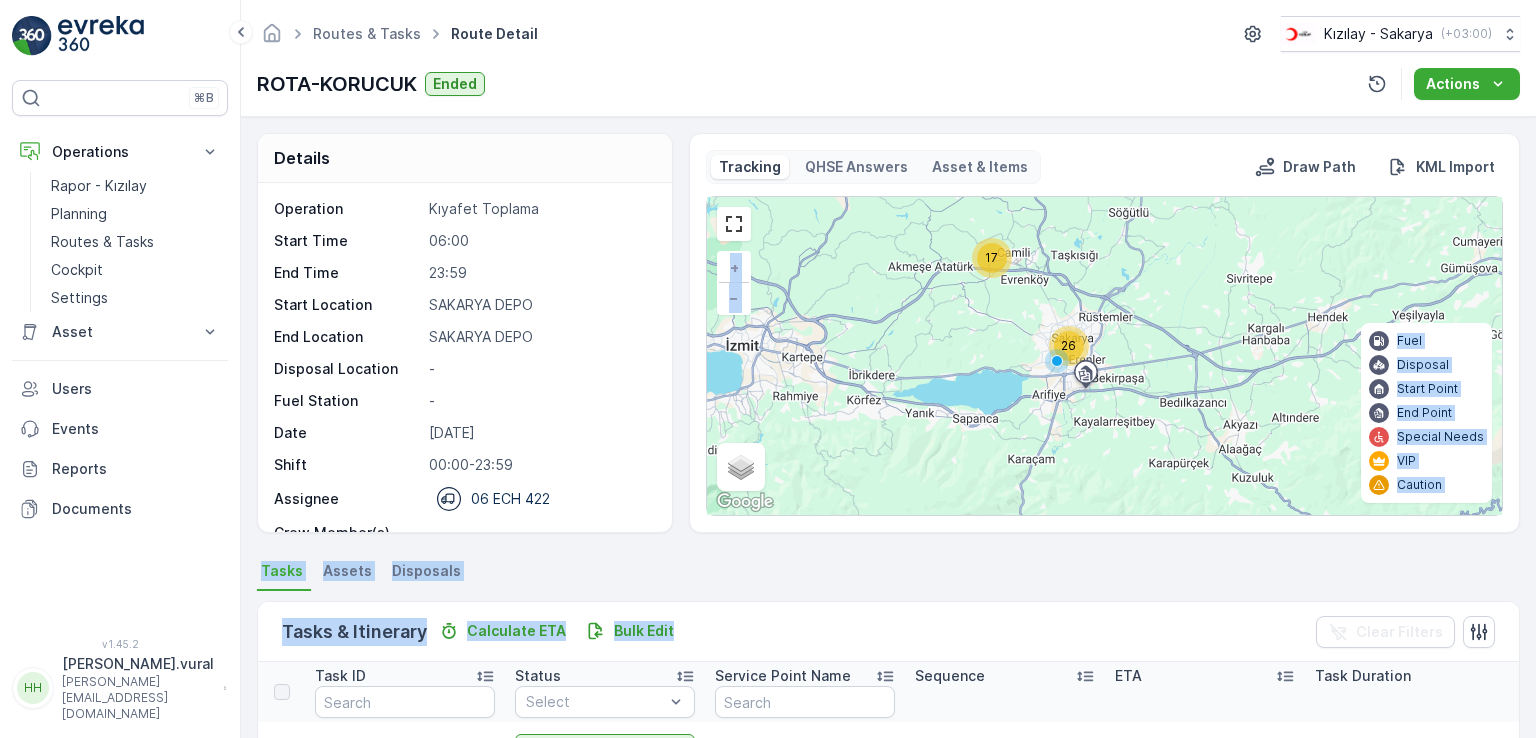 drag, startPoint x: 771, startPoint y: 614, endPoint x: 1195, endPoint y: 352, distance: 498.41748 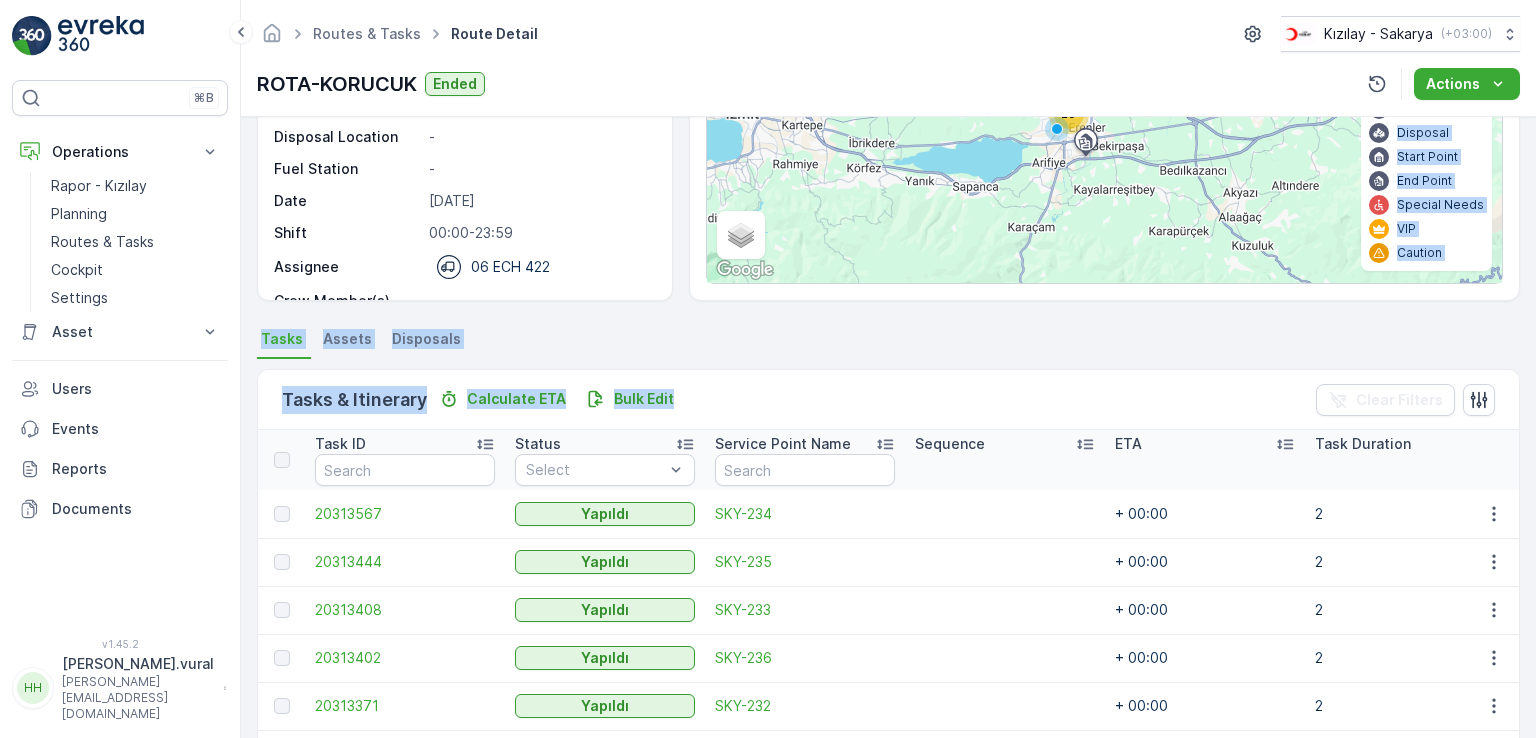 scroll, scrollTop: 367, scrollLeft: 0, axis: vertical 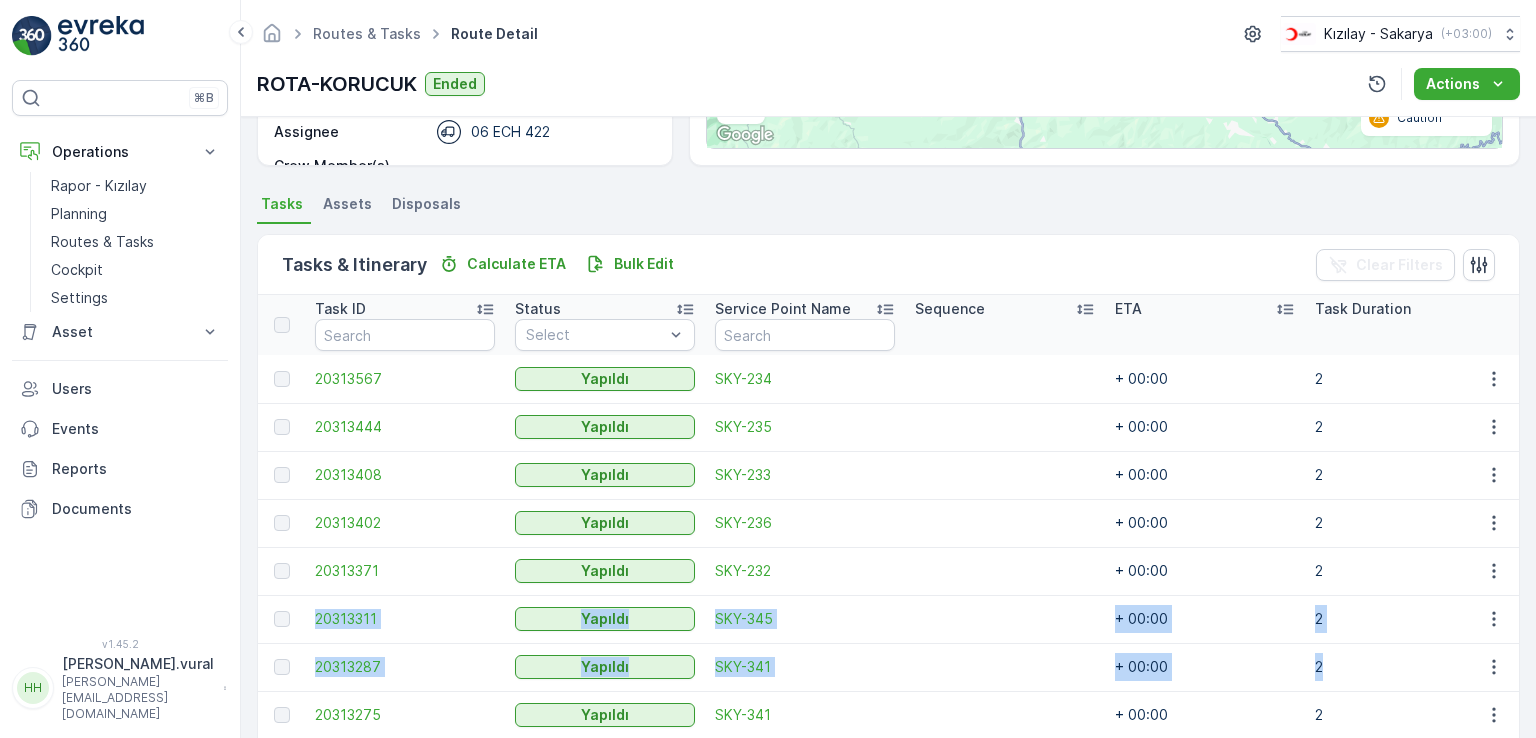 drag, startPoint x: 1518, startPoint y: 553, endPoint x: 1521, endPoint y: 667, distance: 114.03947 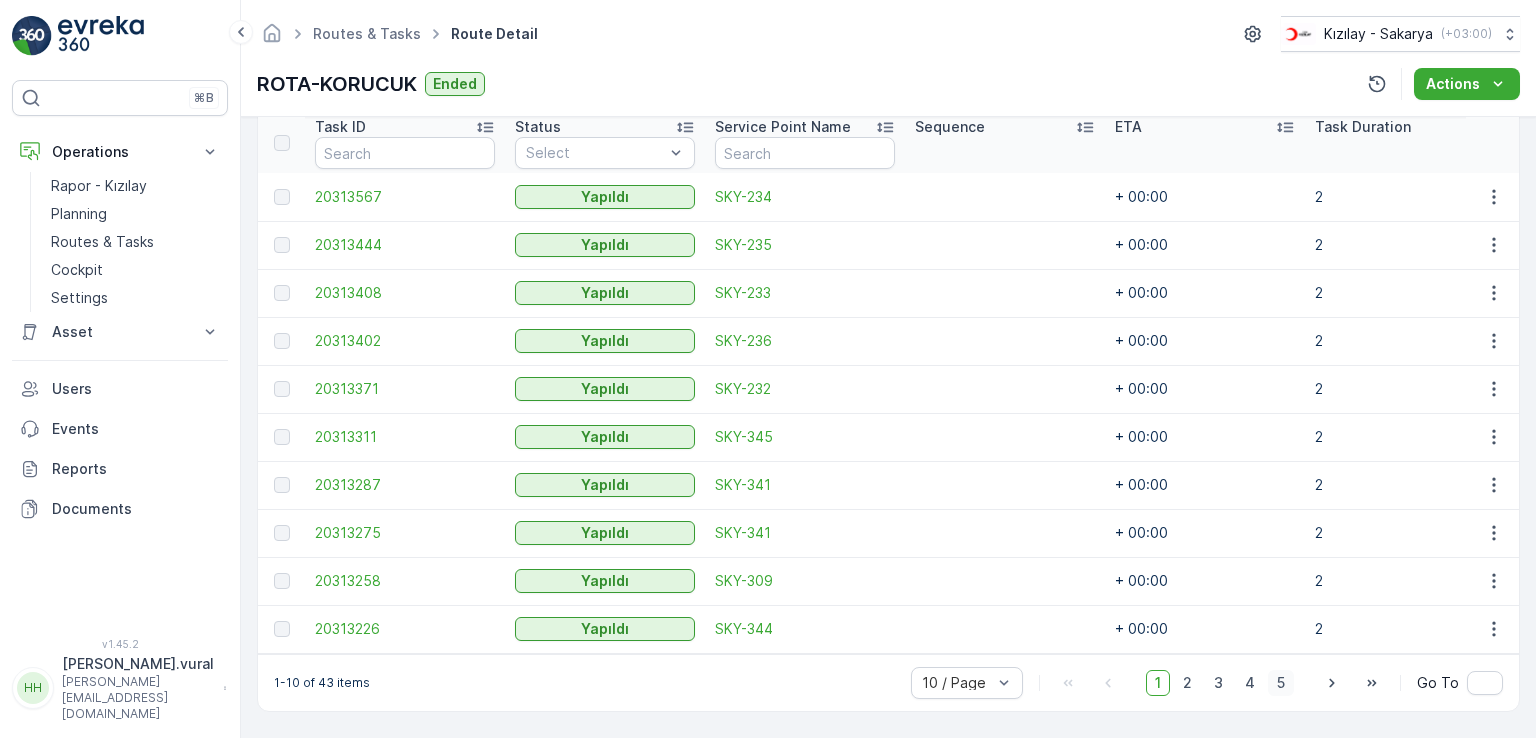 click on "5" at bounding box center (1281, 683) 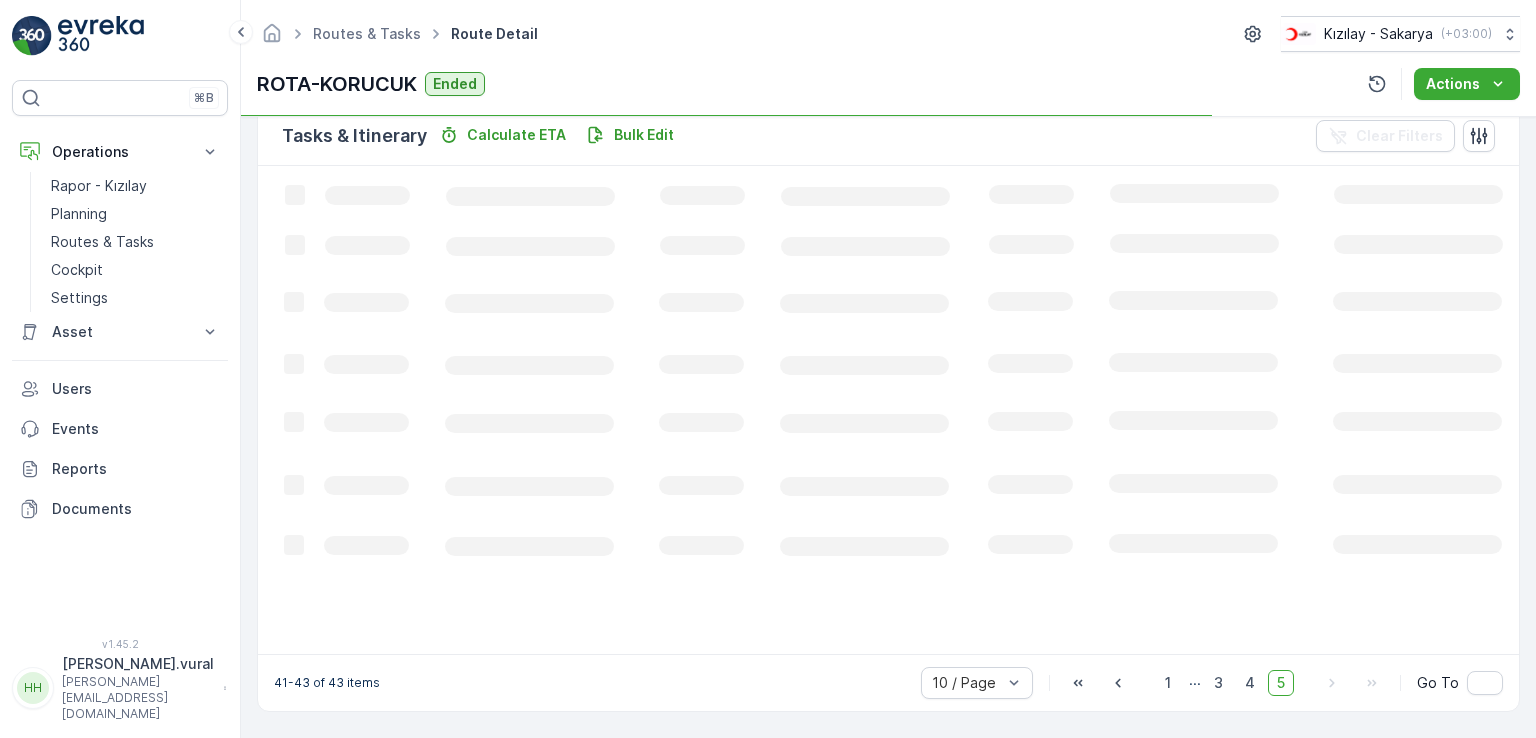 scroll, scrollTop: 495, scrollLeft: 0, axis: vertical 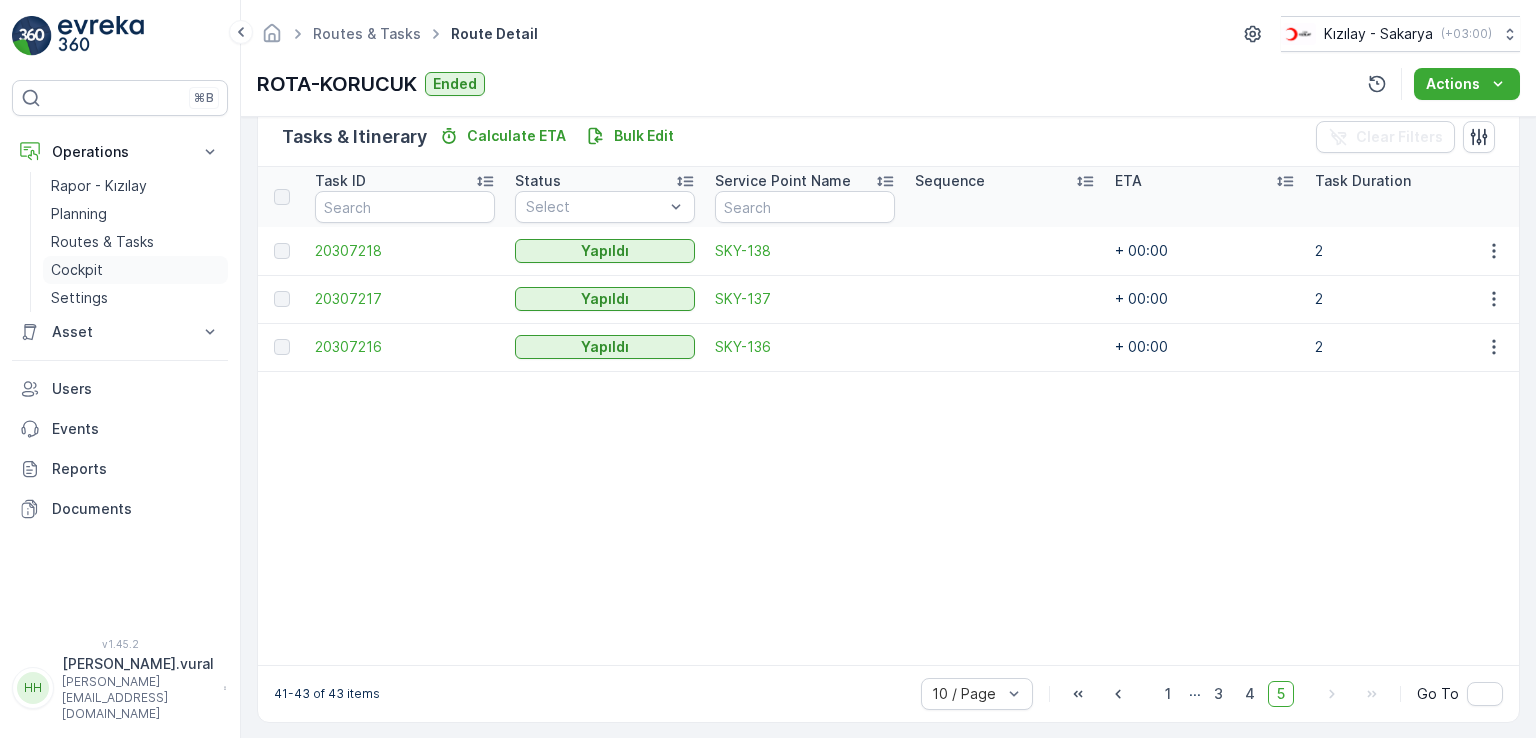click on "Cockpit" at bounding box center (135, 270) 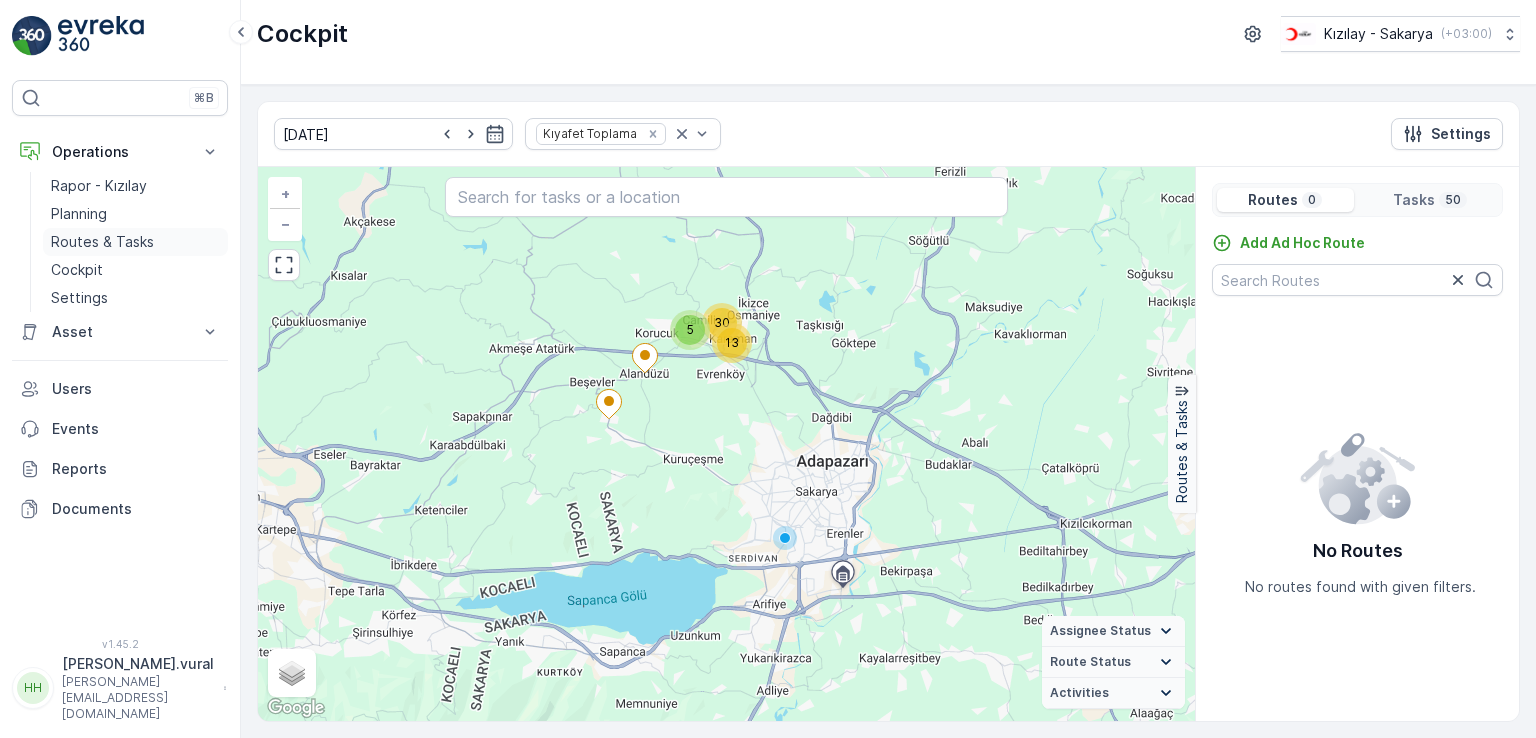 click on "Routes & Tasks" at bounding box center (135, 242) 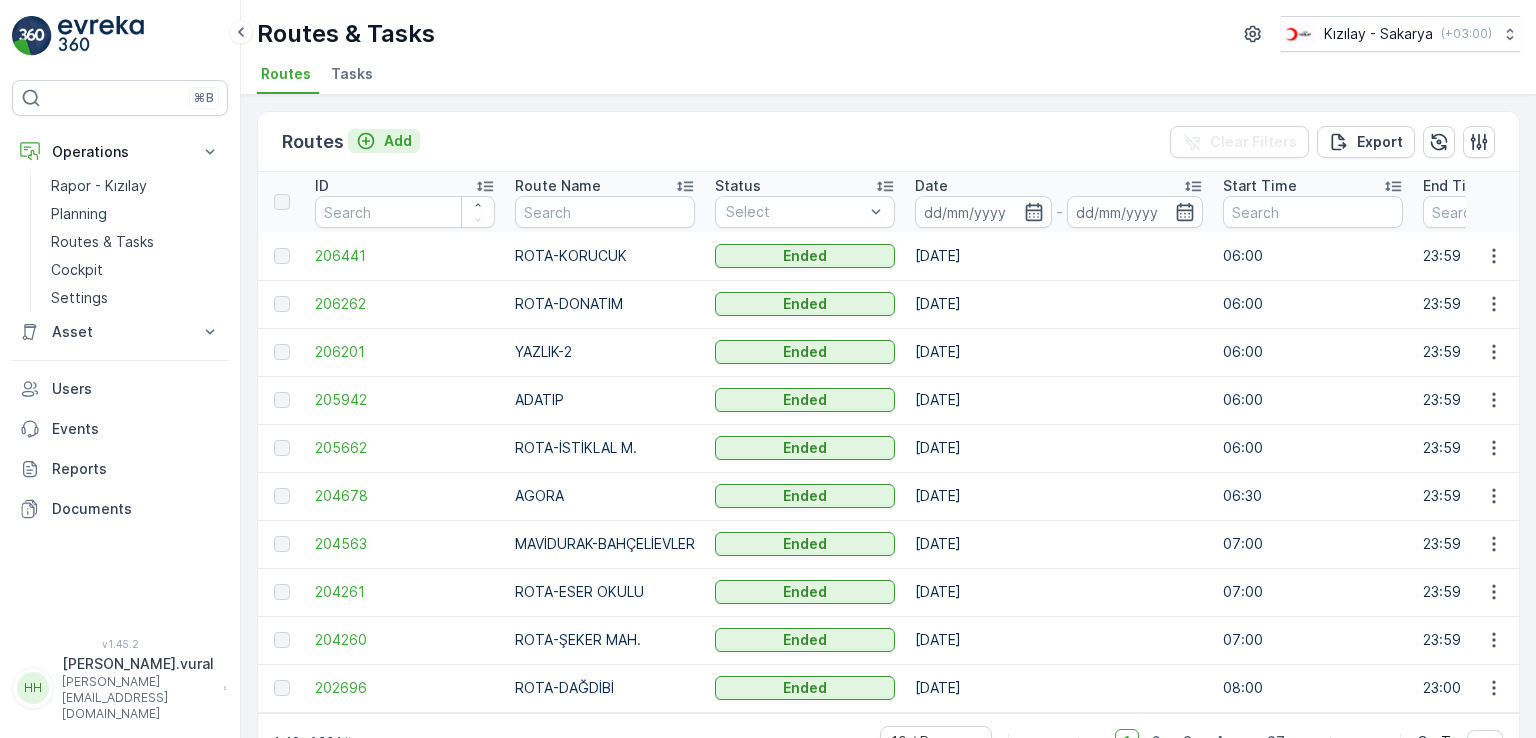 click on "Add" at bounding box center (384, 141) 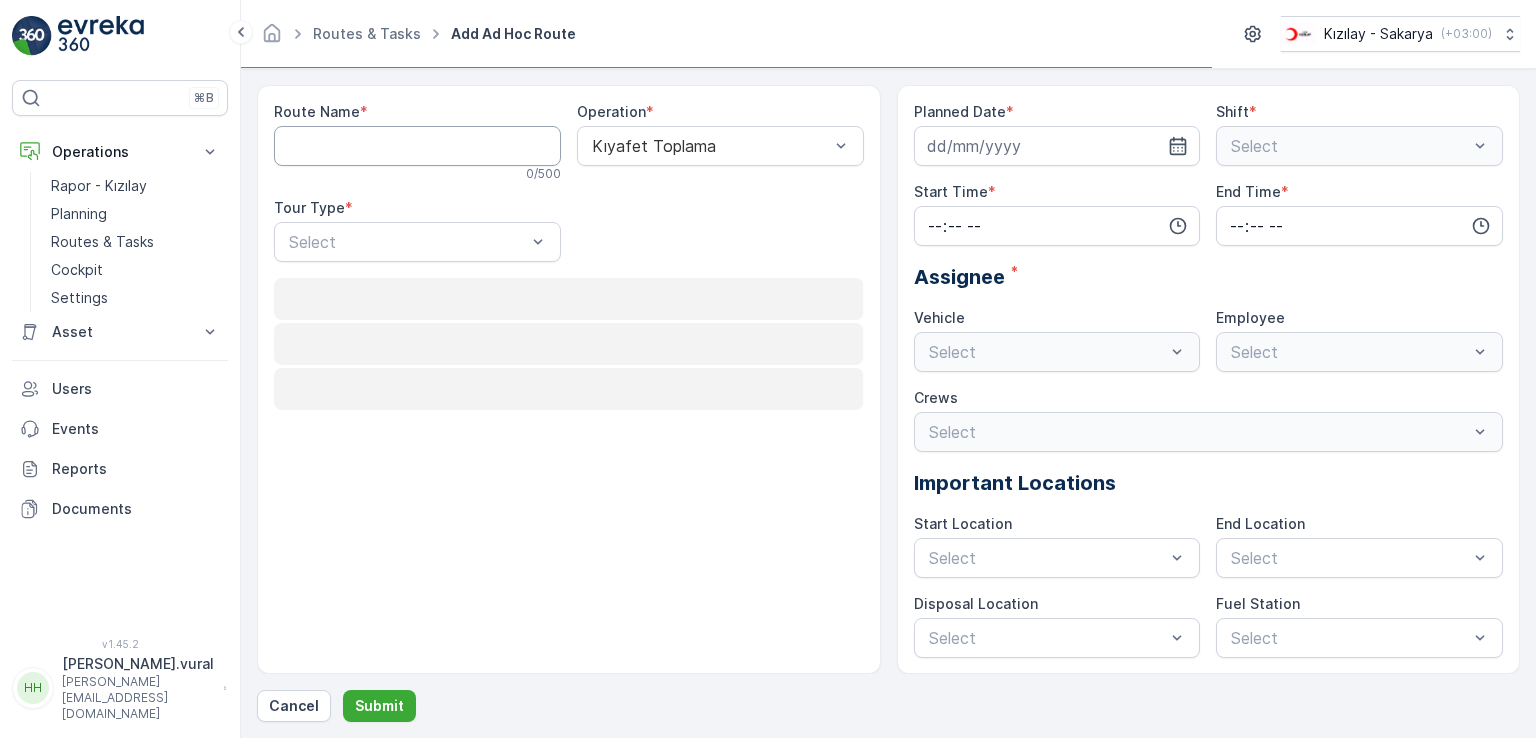 click on "Route Name" at bounding box center [417, 146] 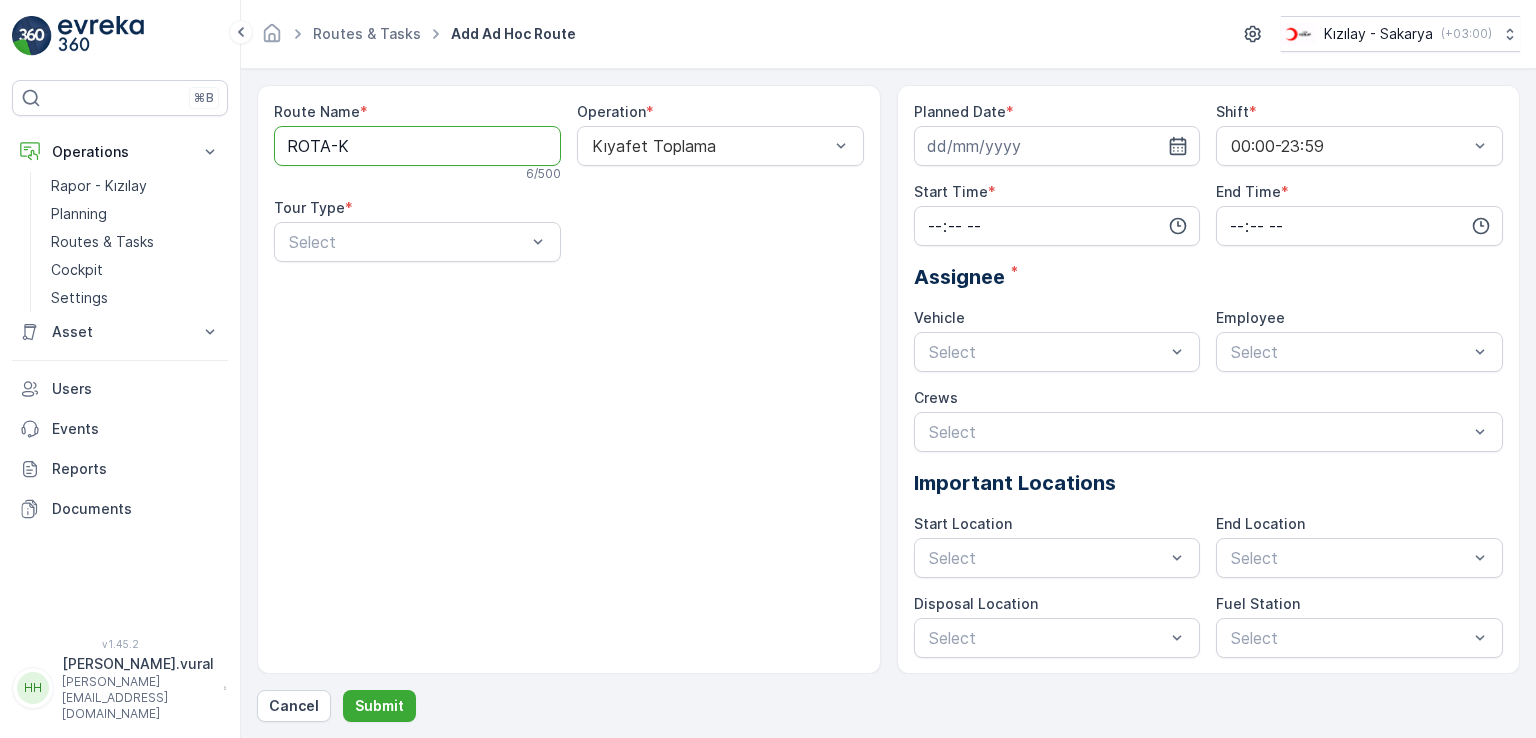 type on "ROTA-KARAMAN" 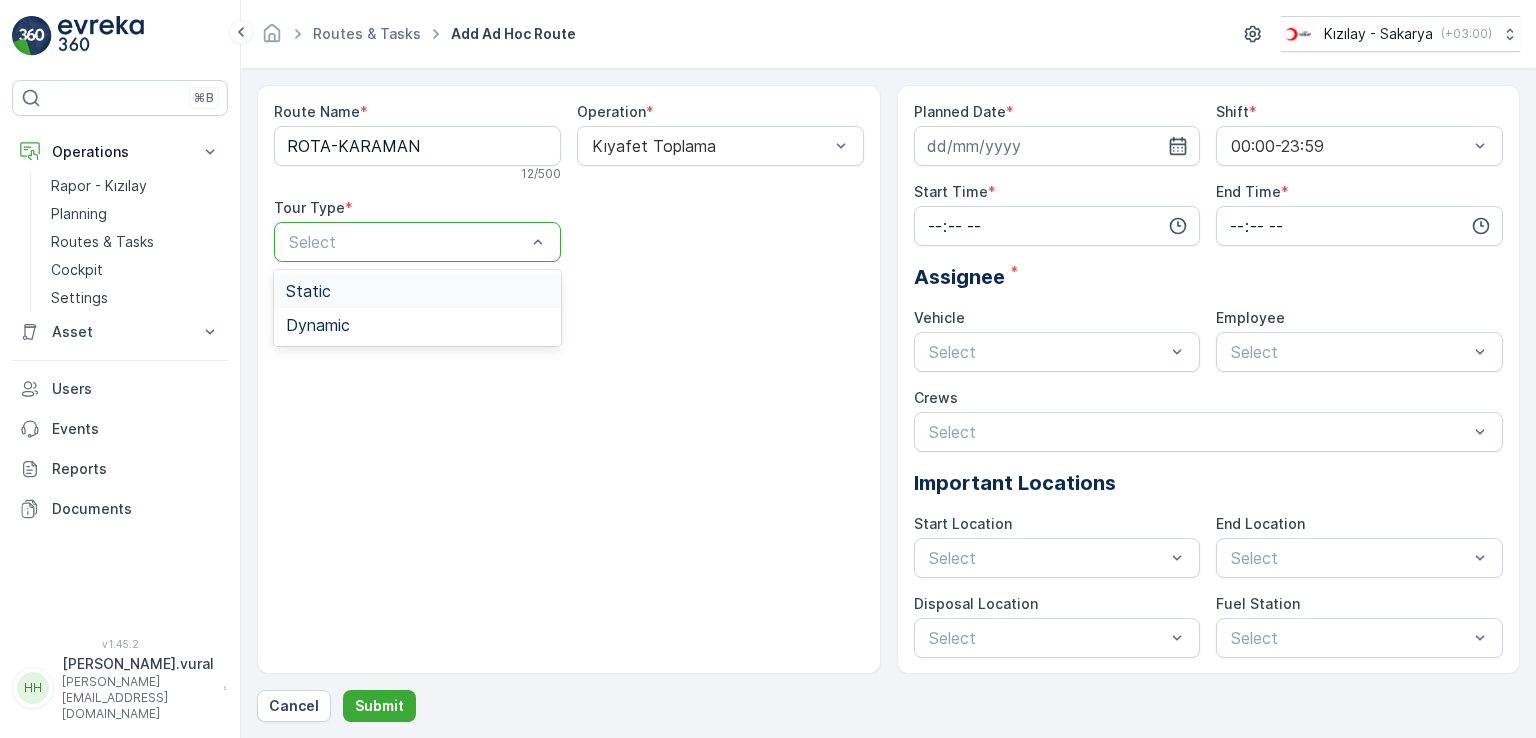click at bounding box center (407, 242) 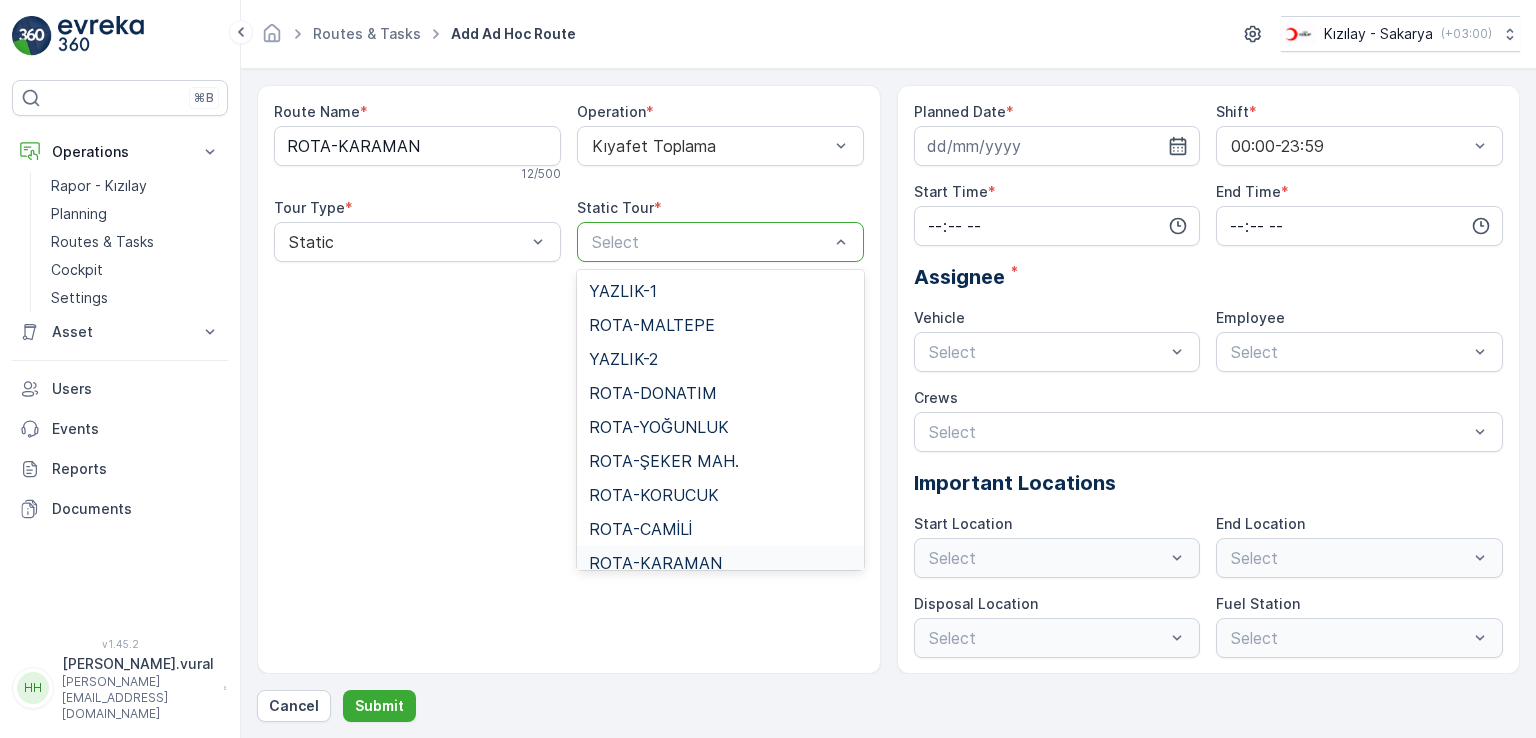 click on "ROTA-KARAMAN" at bounding box center (720, 563) 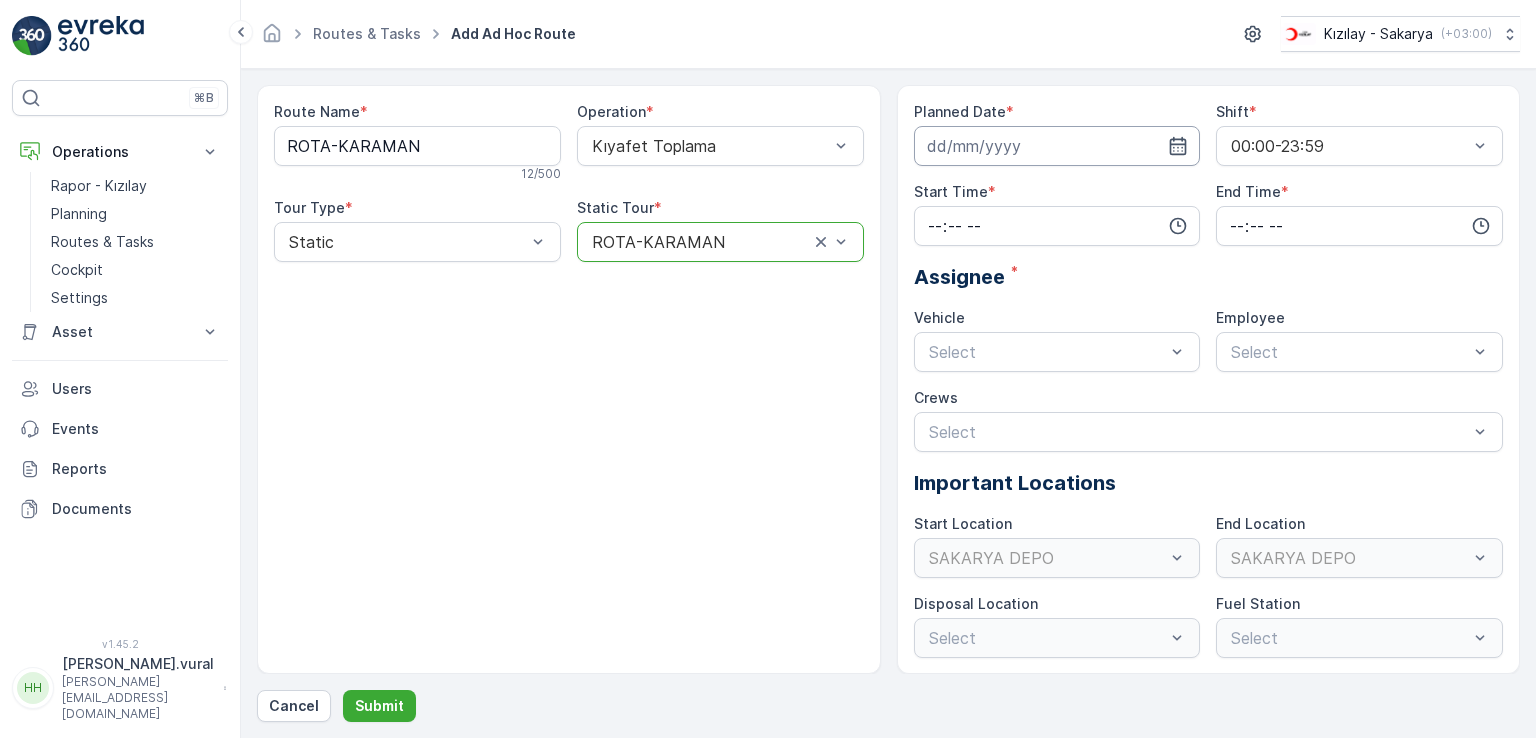 click at bounding box center [1057, 146] 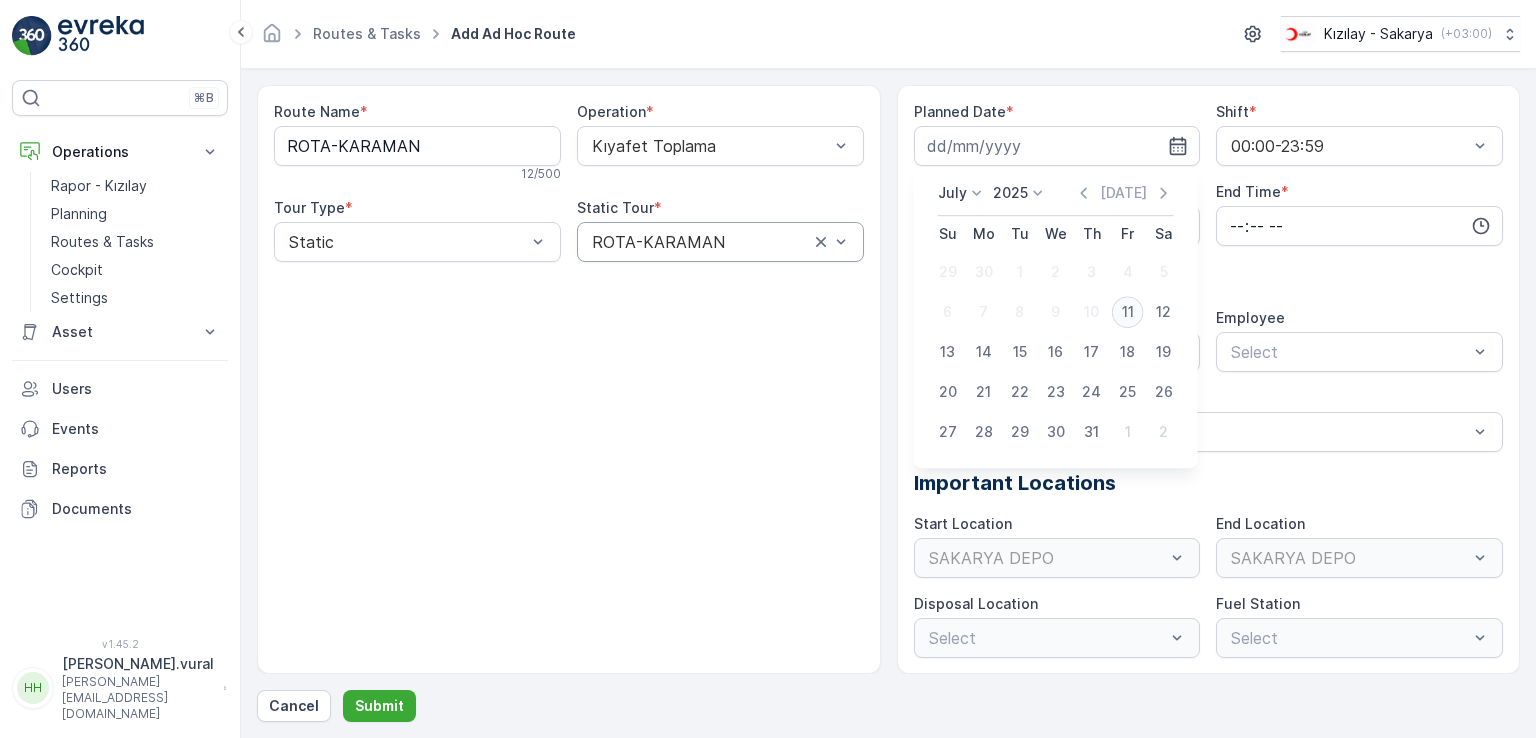 click on "11" at bounding box center [1128, 312] 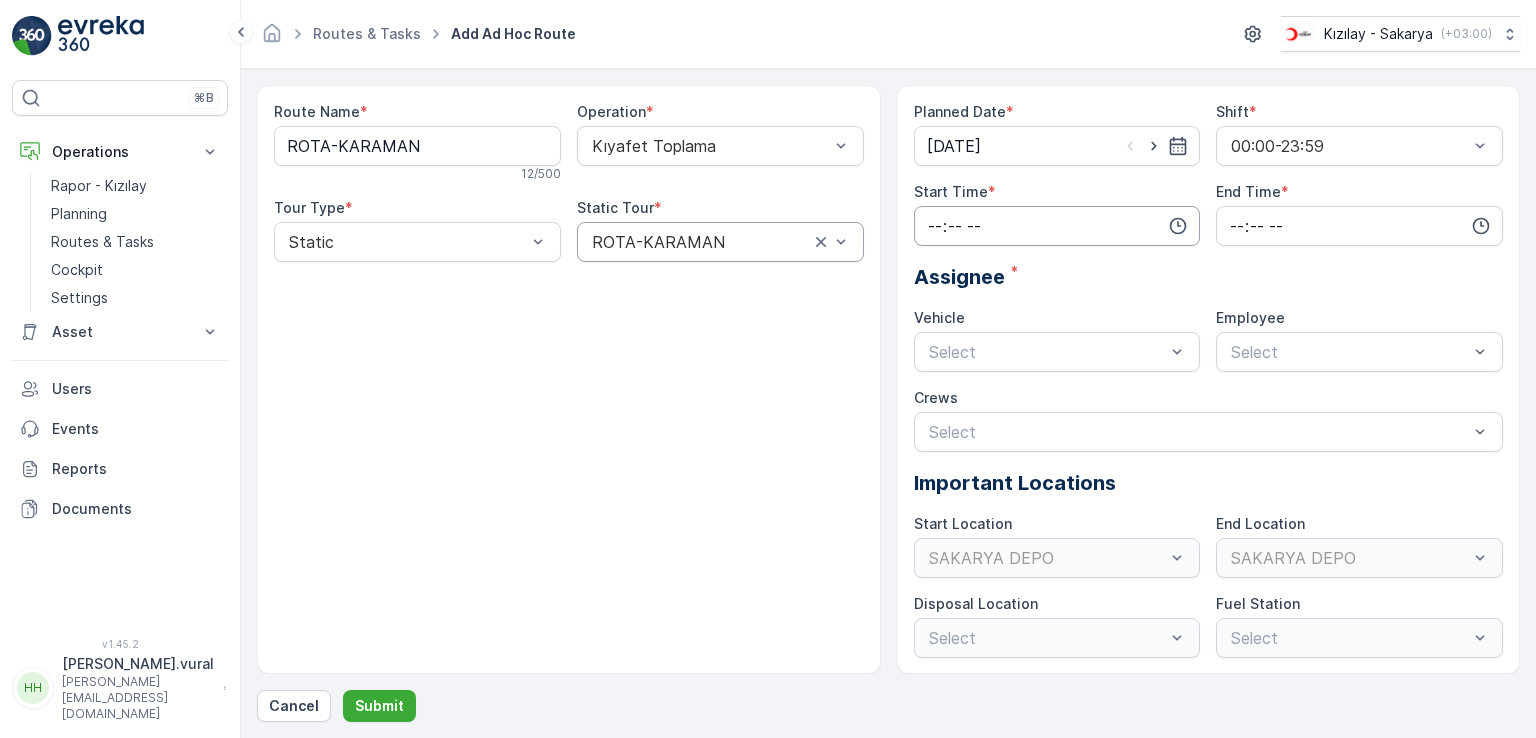 click at bounding box center [1057, 226] 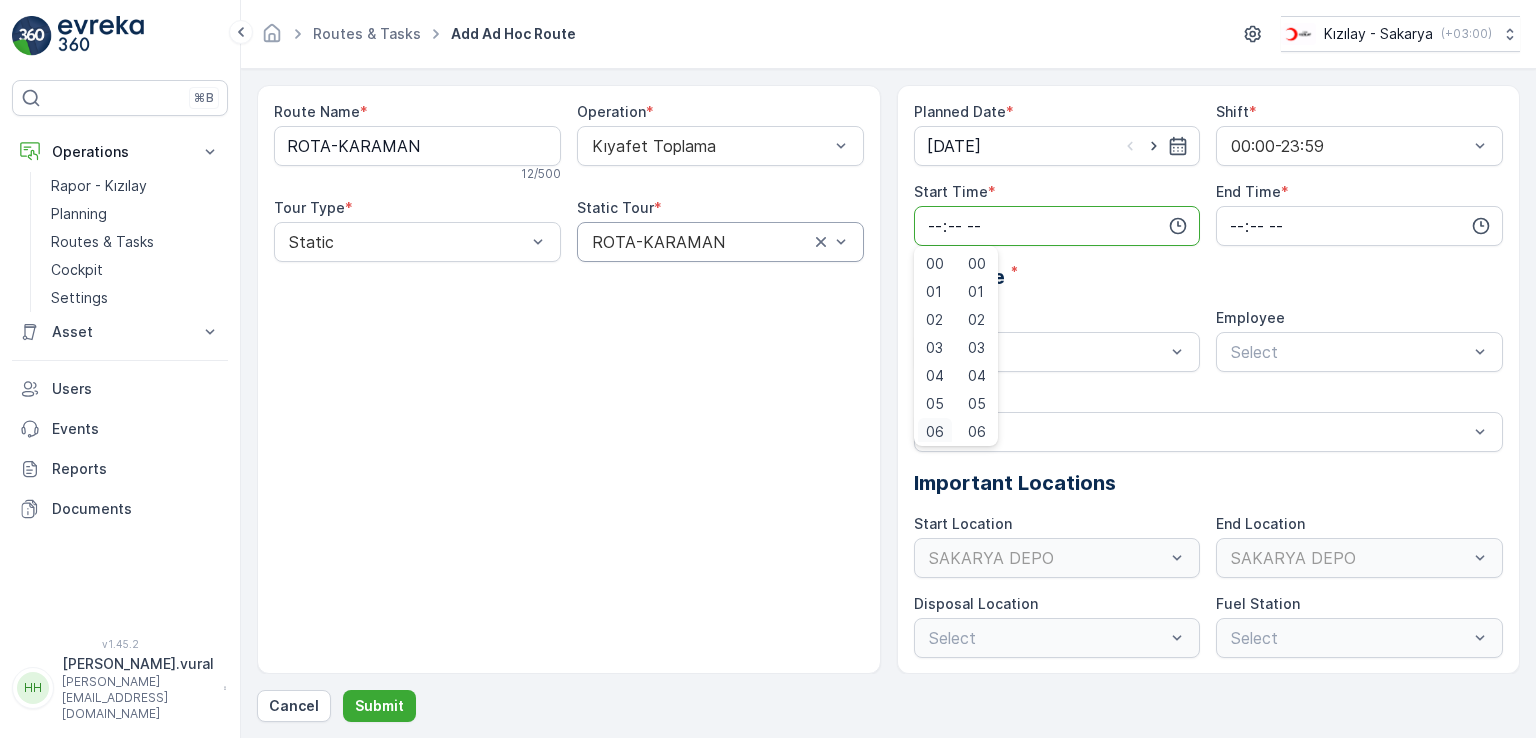 scroll, scrollTop: 4, scrollLeft: 0, axis: vertical 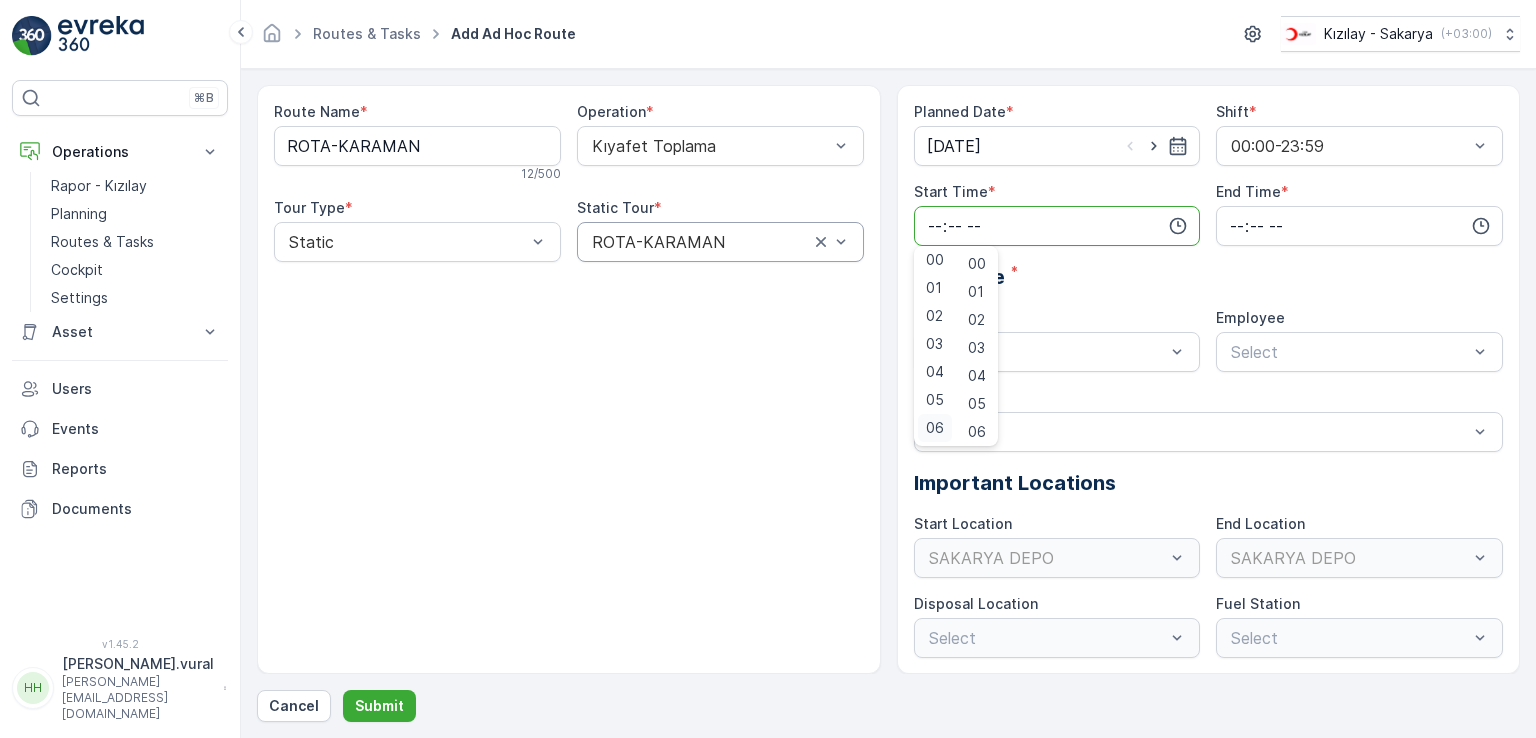 click on "06" at bounding box center (935, 428) 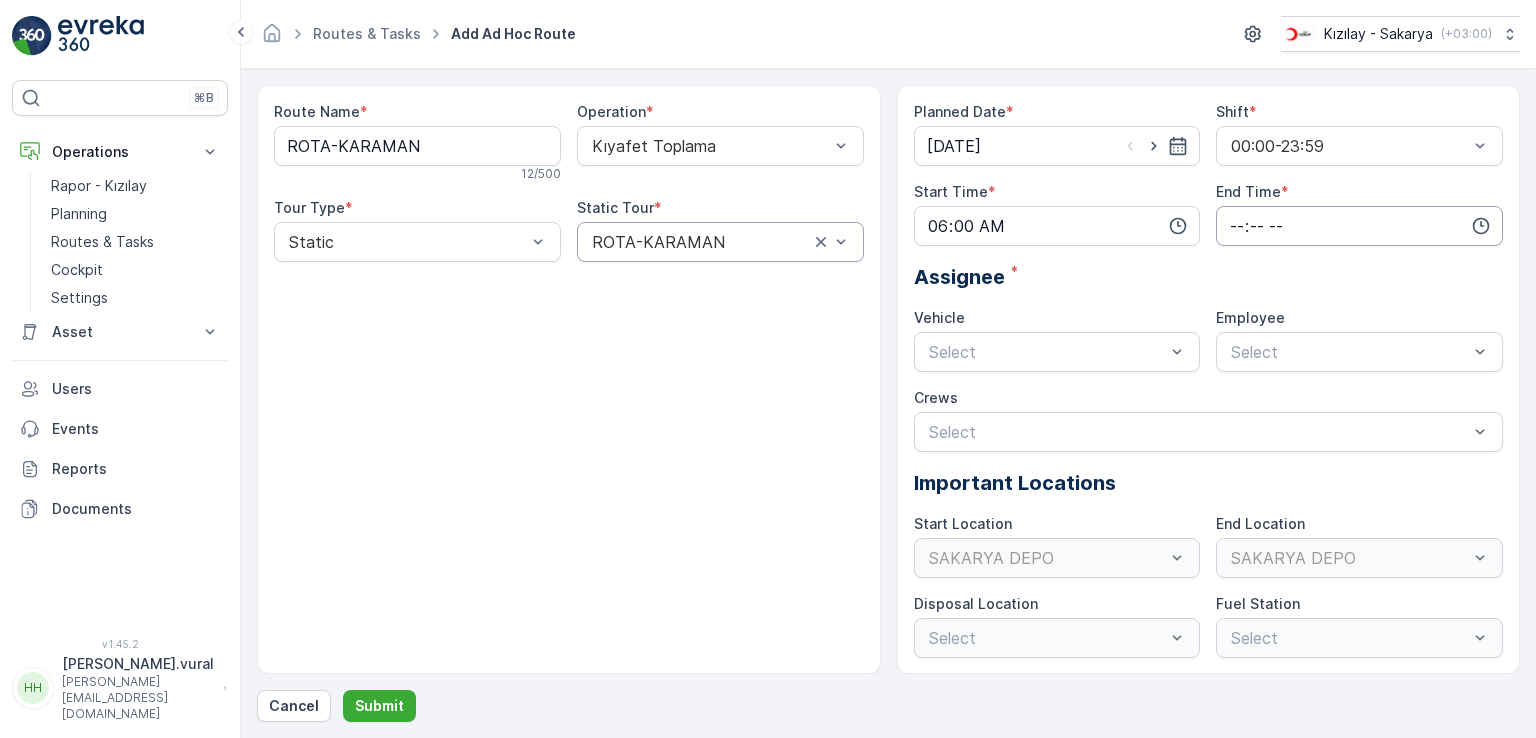 click at bounding box center (1359, 226) 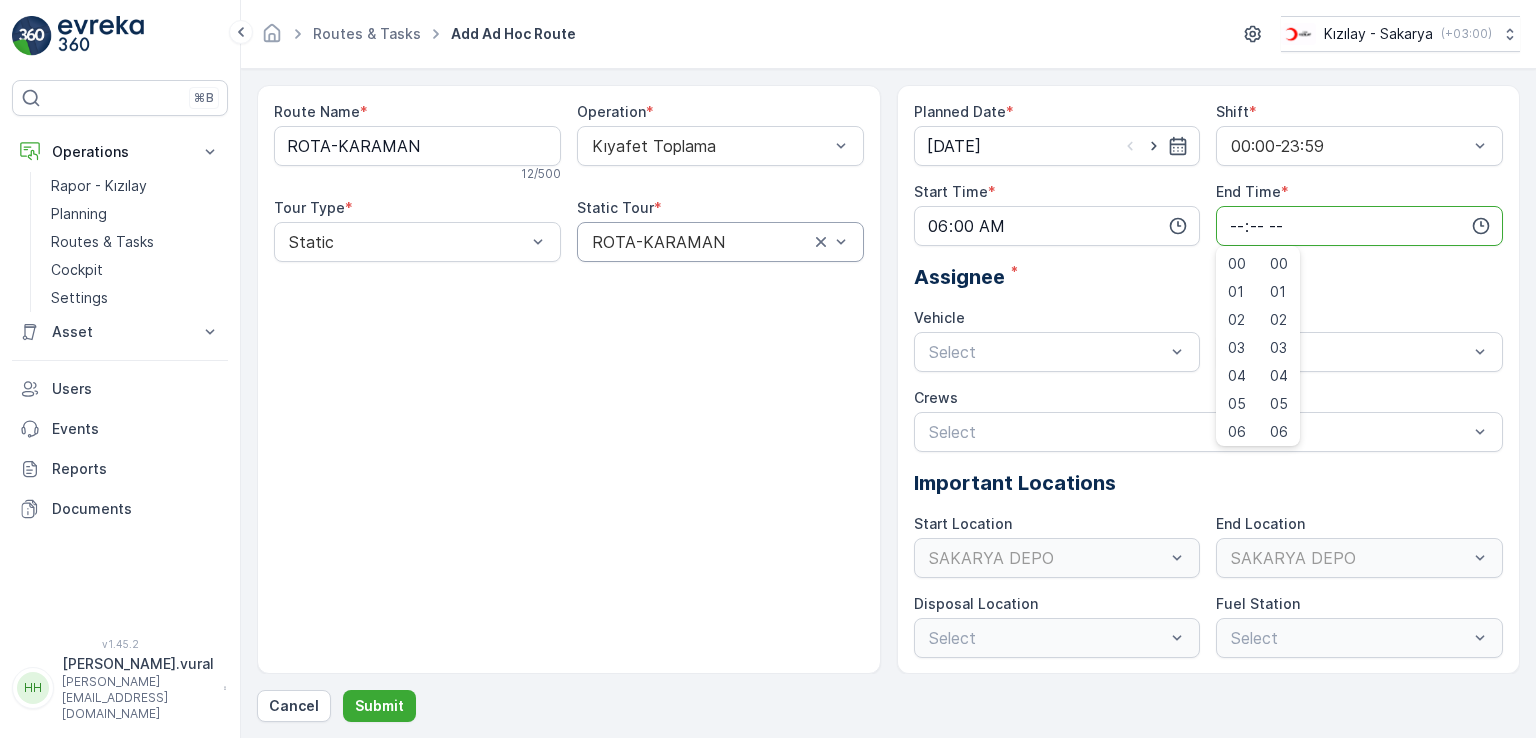 click on "00 01 02 03 04 05 06 07 08 09 10 11 12 13 14 15 16 17 18 19 20 21 22 23 24 25 26 27 28 29 30 31 32 33 34 35 36 37 38 39 40 41 42 43 44 45 46 47 48 49 50 51 52 53 54 55 56 57 58 59" at bounding box center [1279, 346] 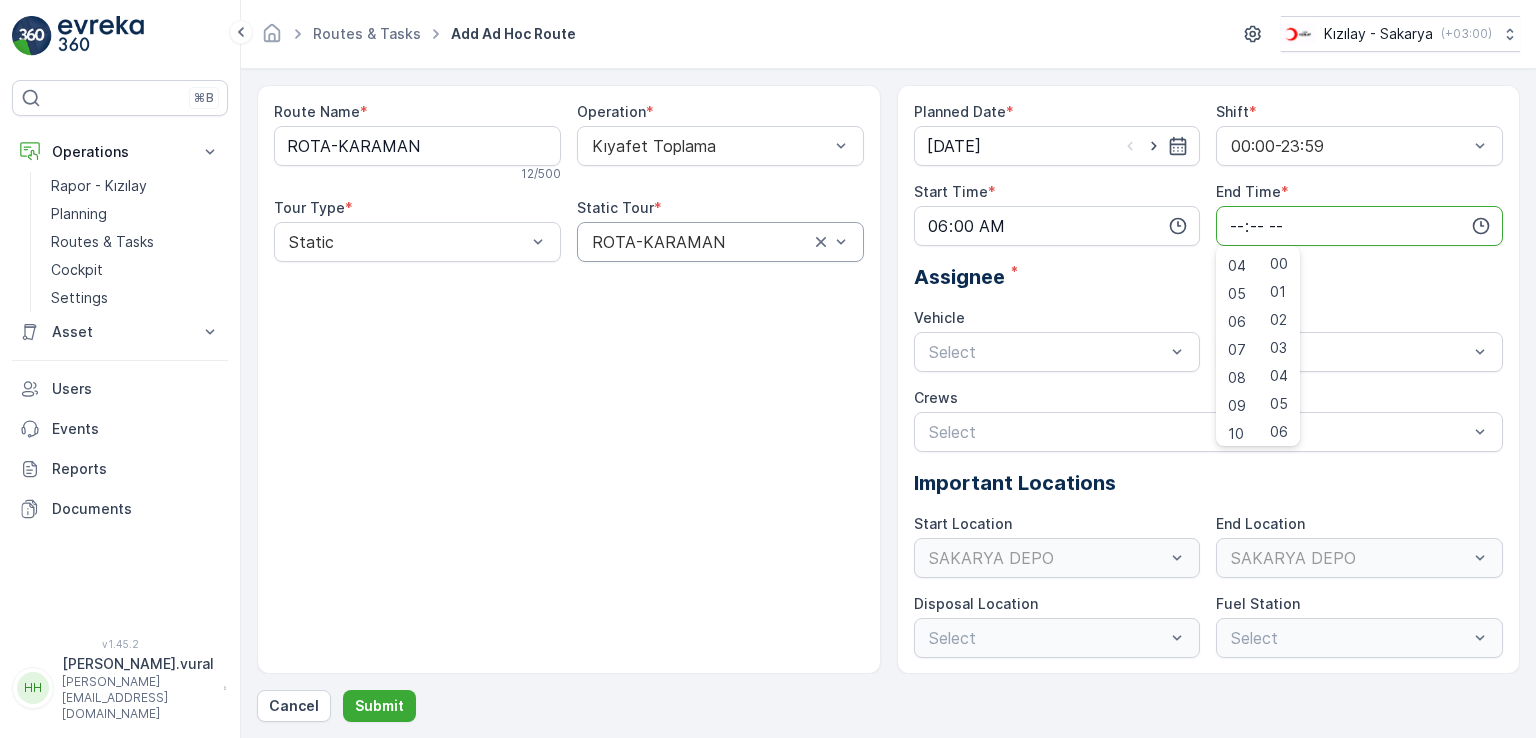 scroll, scrollTop: 168, scrollLeft: 0, axis: vertical 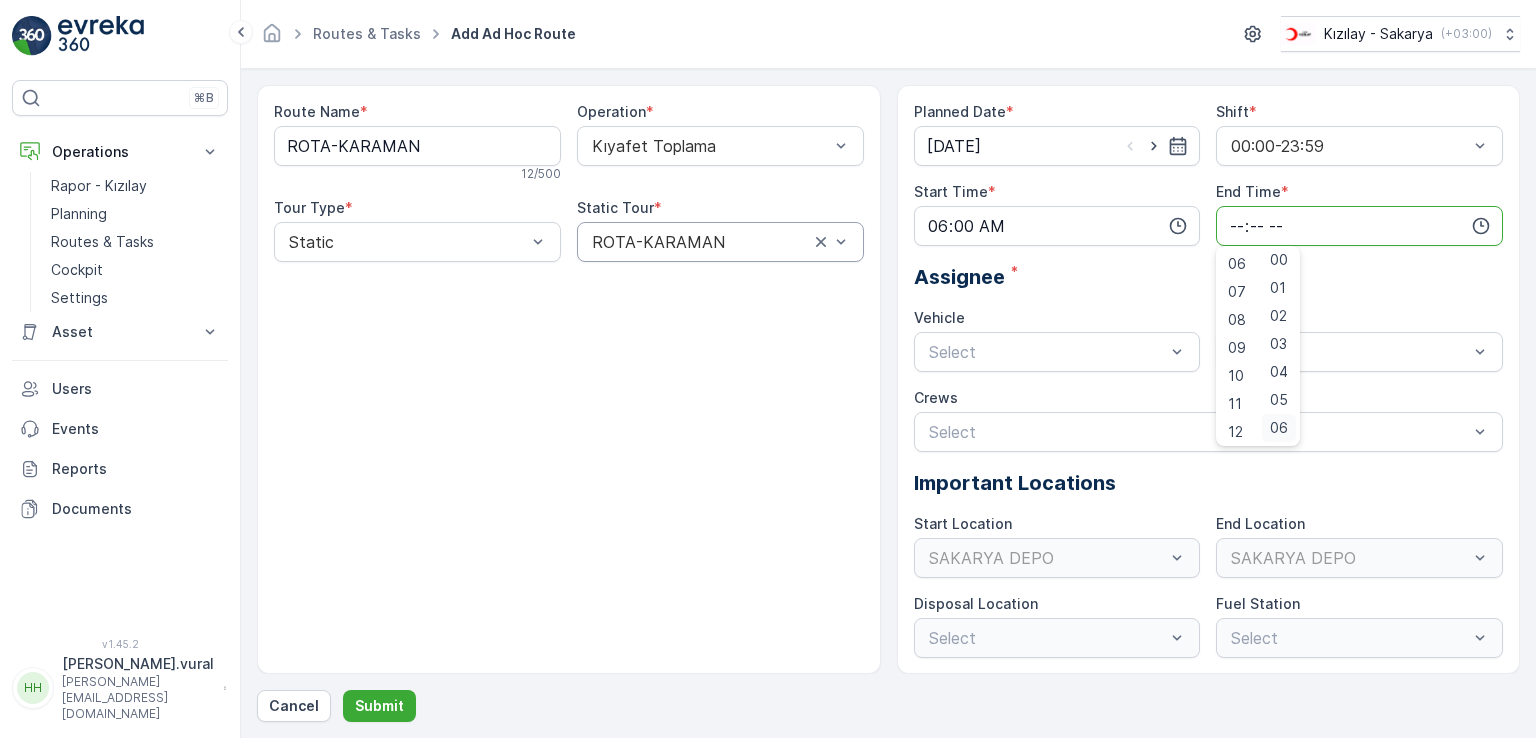 click on "06" at bounding box center [1279, 428] 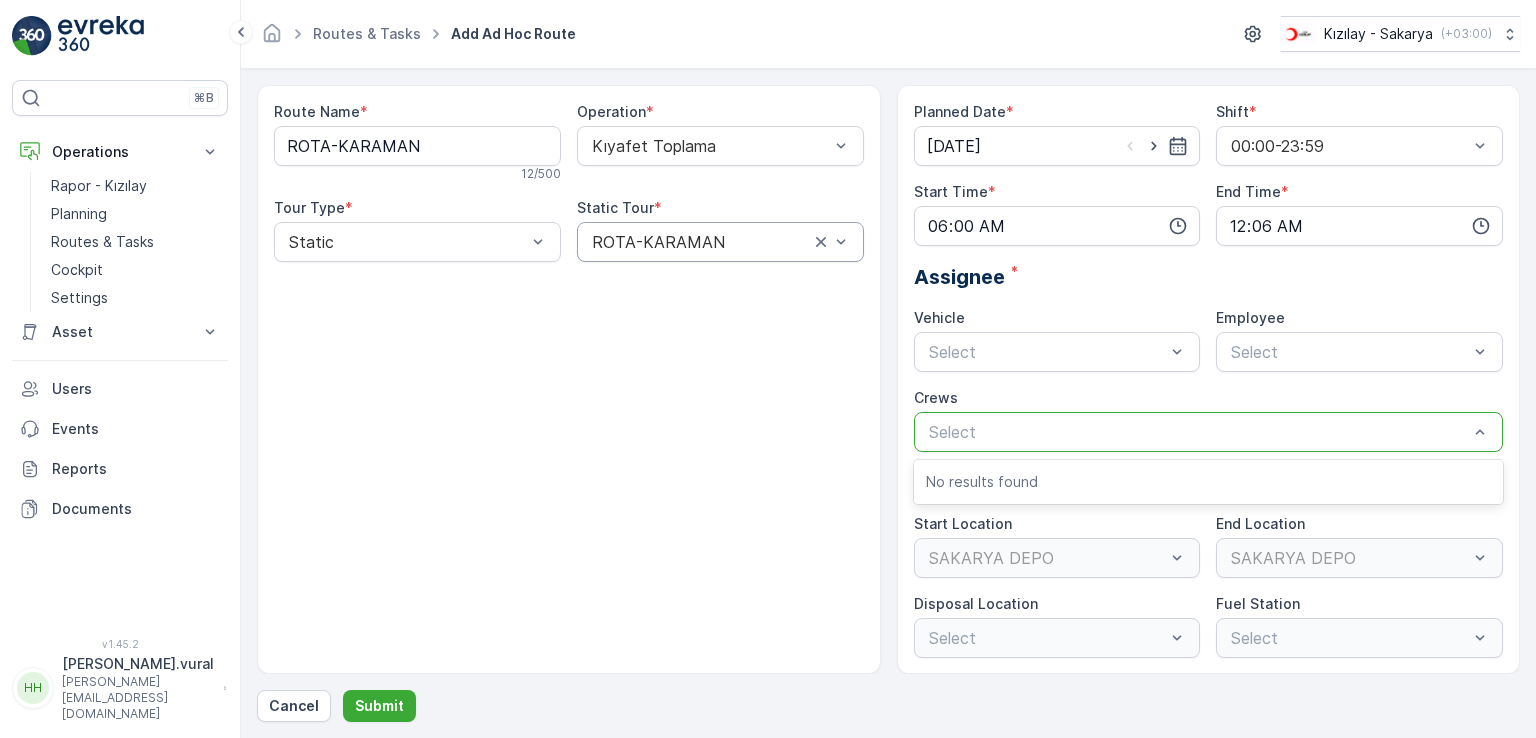 drag, startPoint x: 1267, startPoint y: 429, endPoint x: 1304, endPoint y: 267, distance: 166.1716 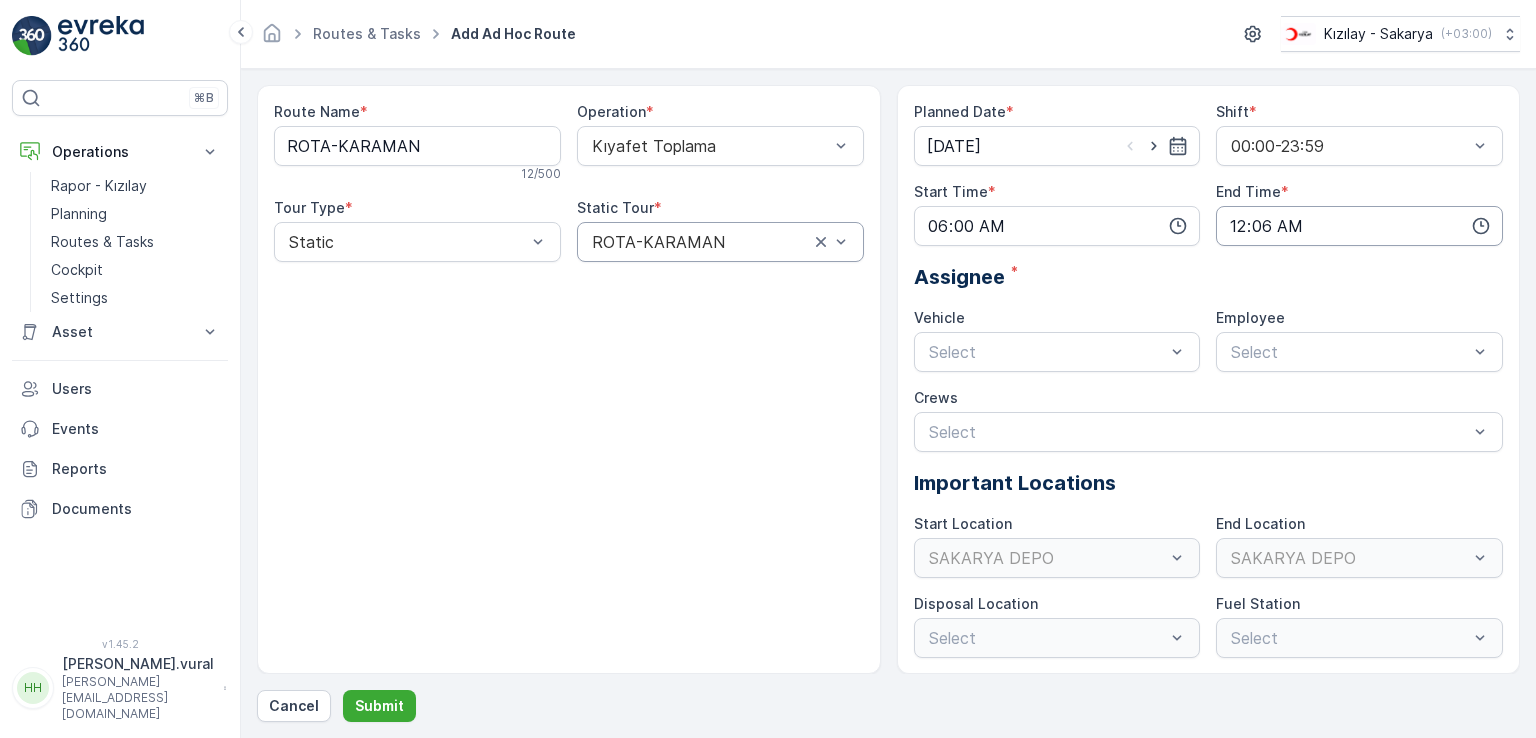 click on "00:06" at bounding box center (1359, 226) 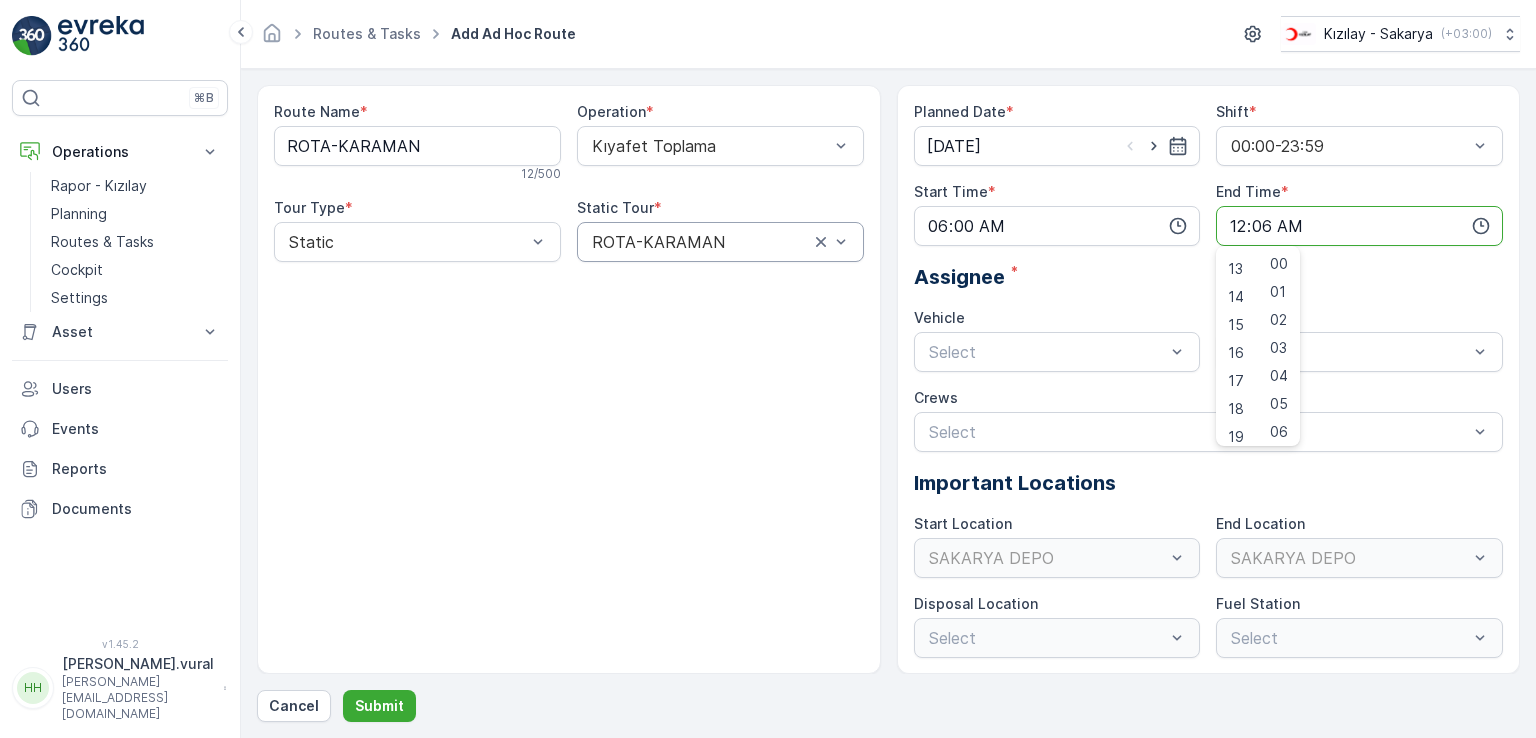 scroll, scrollTop: 480, scrollLeft: 0, axis: vertical 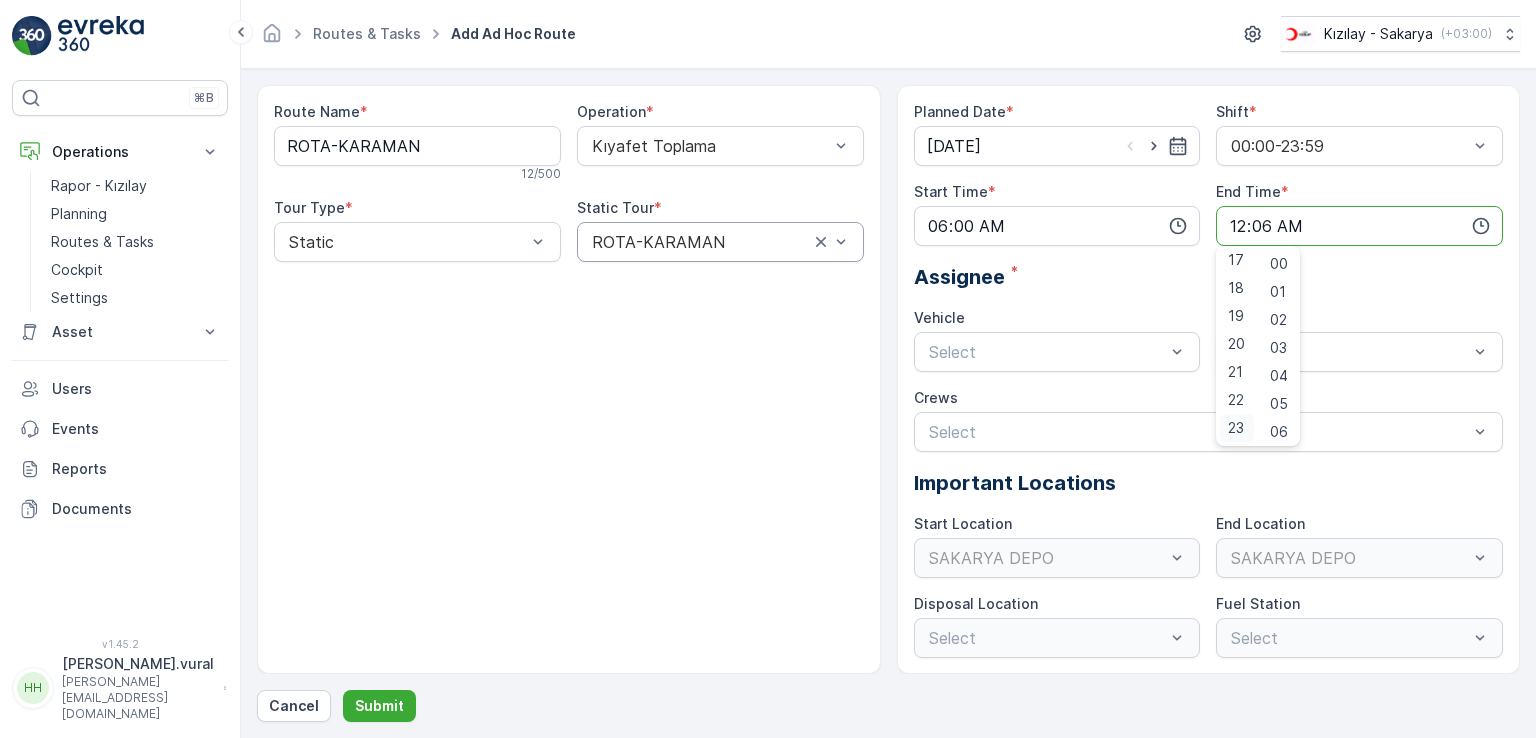 click on "23" at bounding box center (1236, 428) 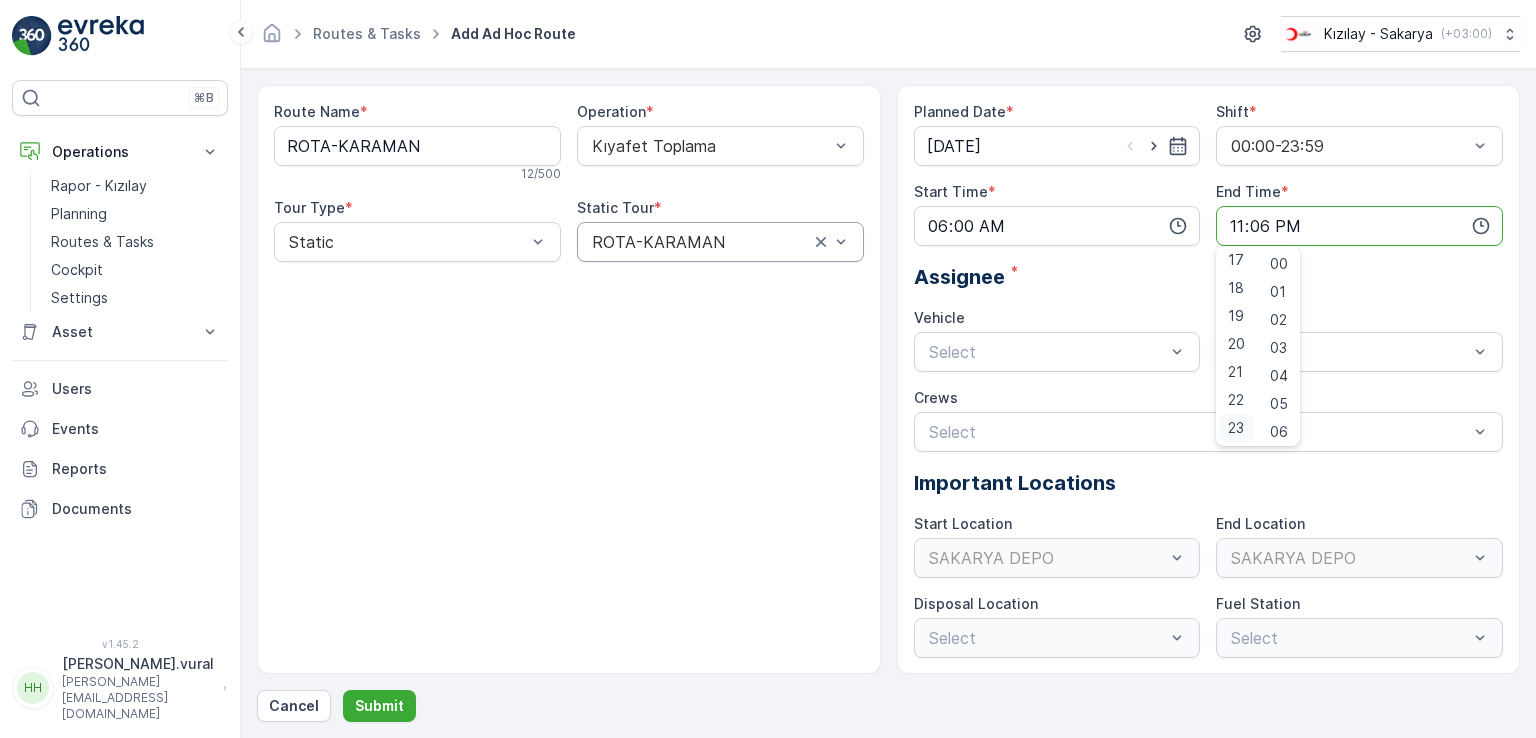 click on "23" at bounding box center [1236, 428] 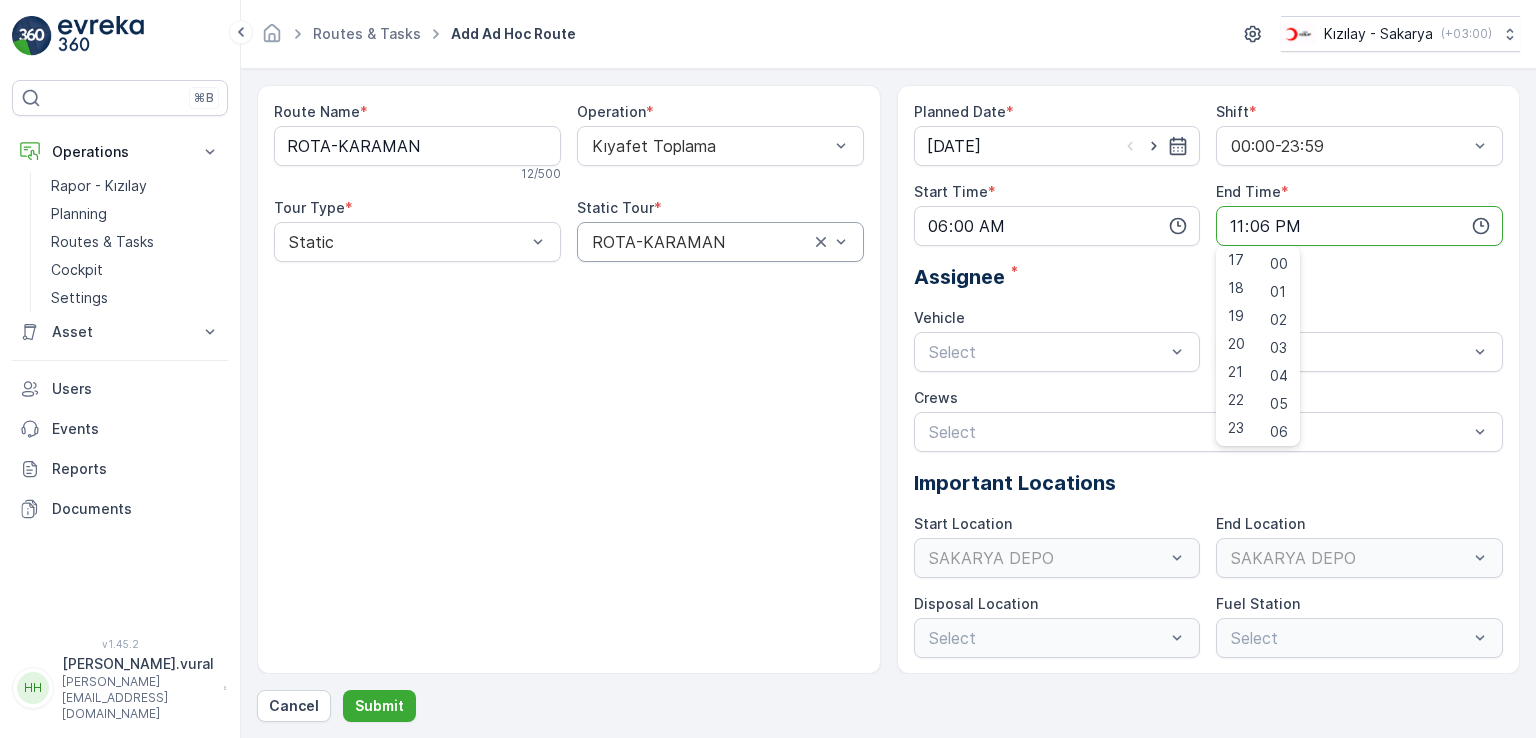 click on "00 01 02 03 04 05 06 07 08 09 10 11 12 13 14 15 16 17 18 19 20 21 22 23" at bounding box center (1237, 346) 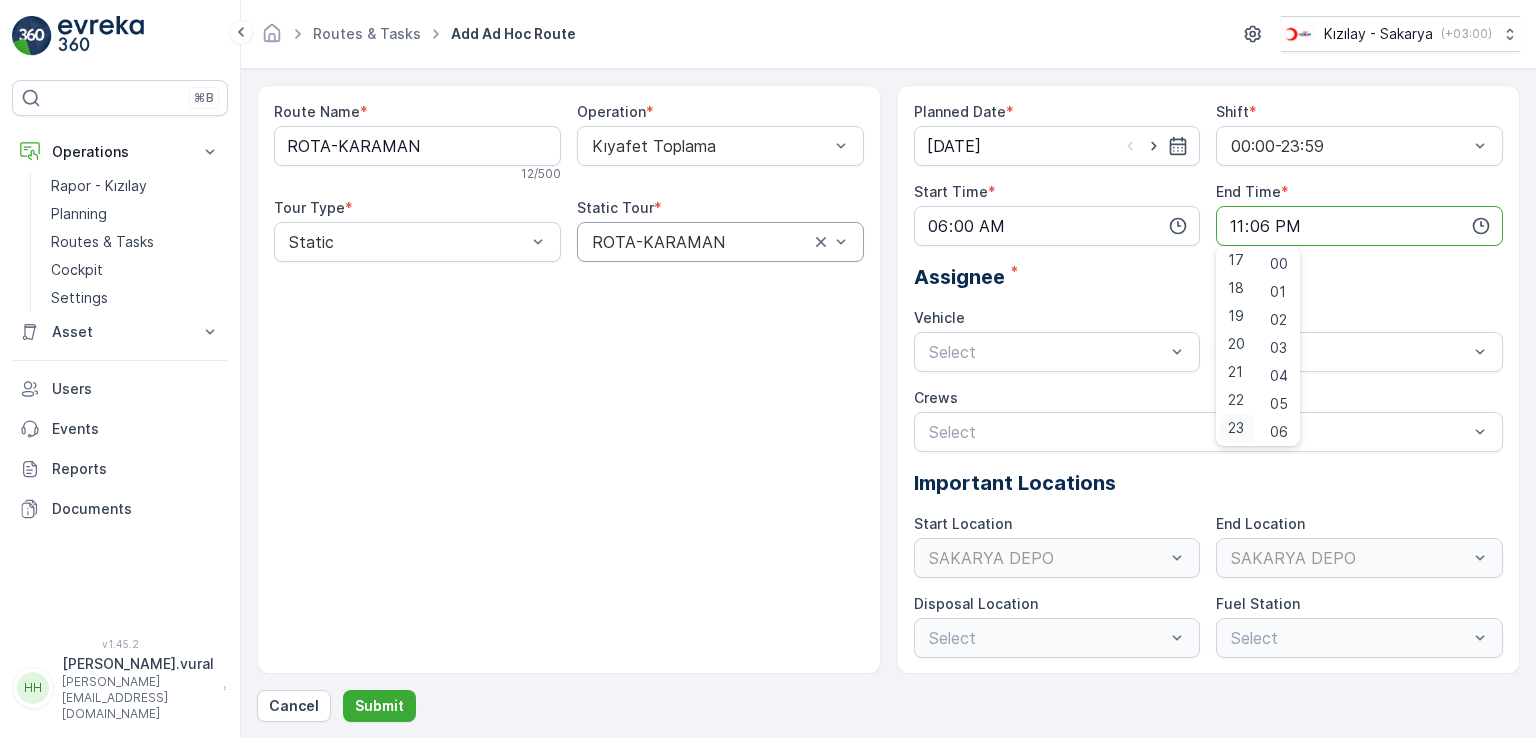 click on "23" at bounding box center (1237, 428) 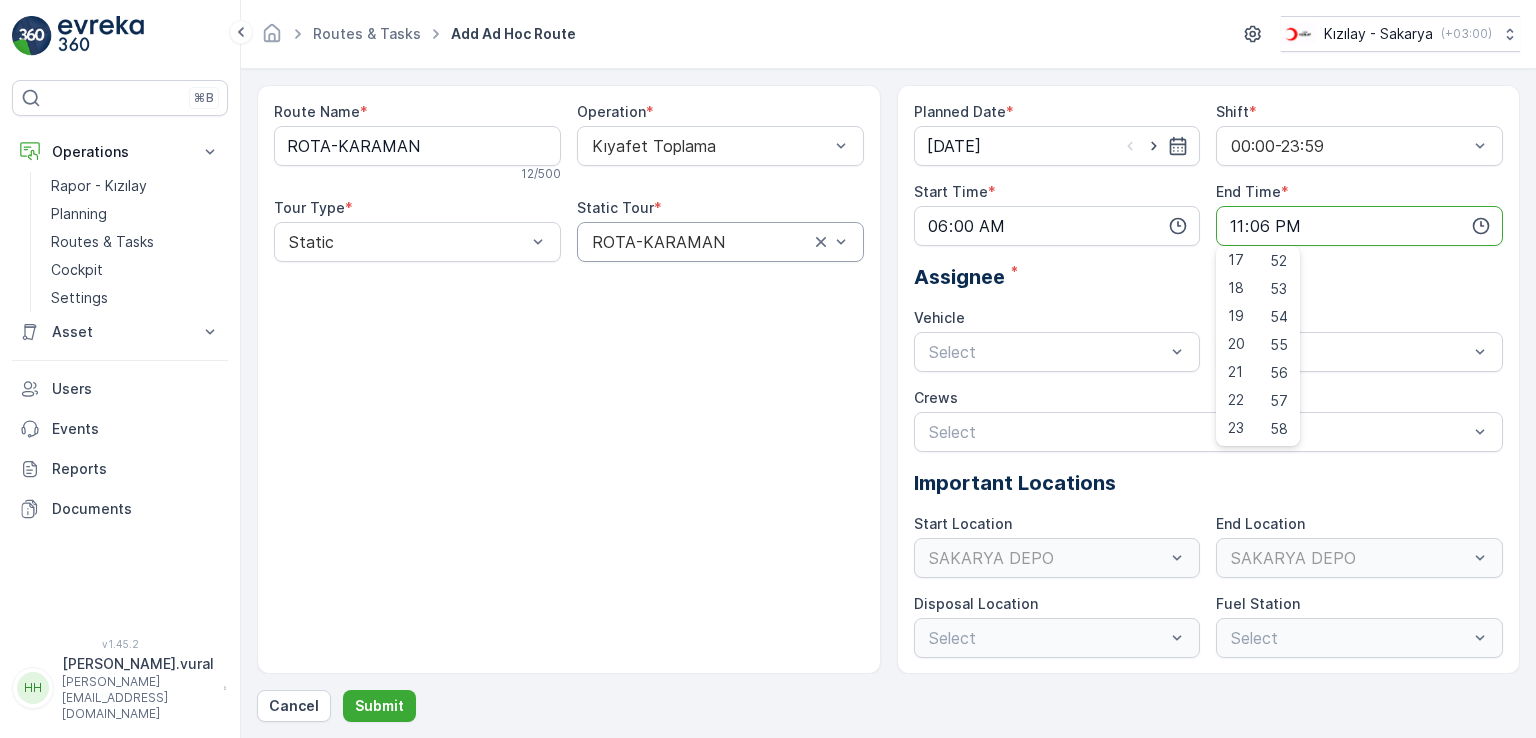 scroll, scrollTop: 1488, scrollLeft: 0, axis: vertical 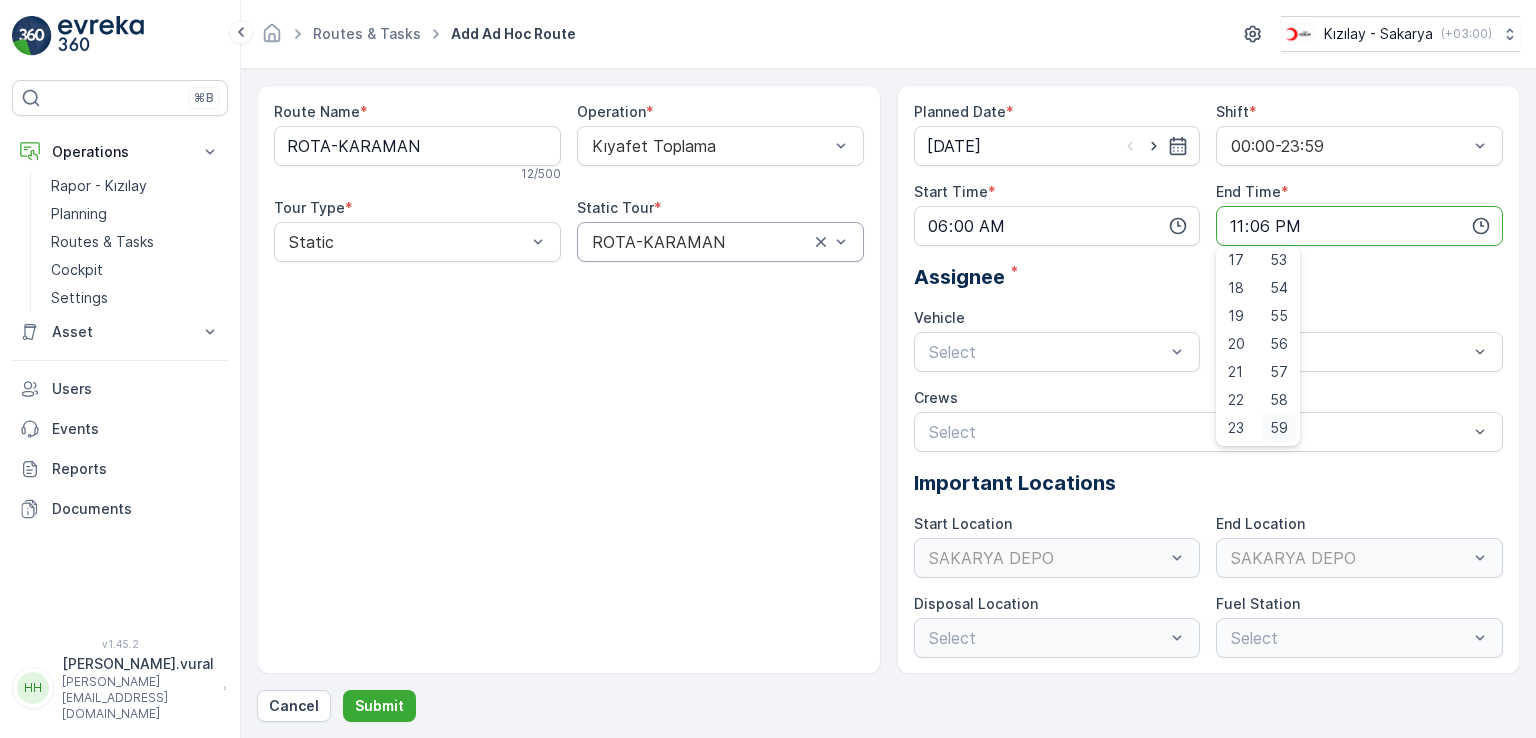 click on "59" at bounding box center (1279, 428) 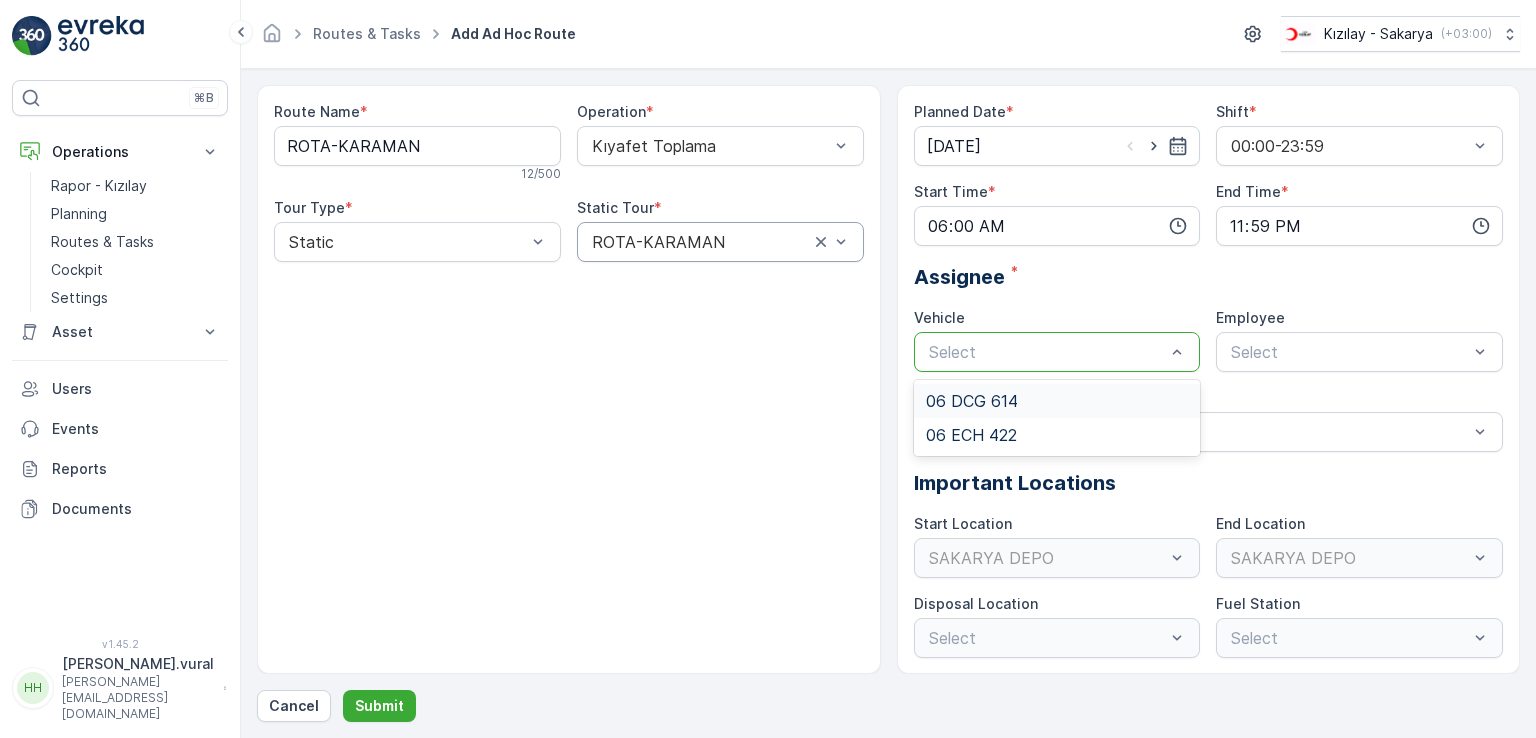 click at bounding box center [1047, 352] 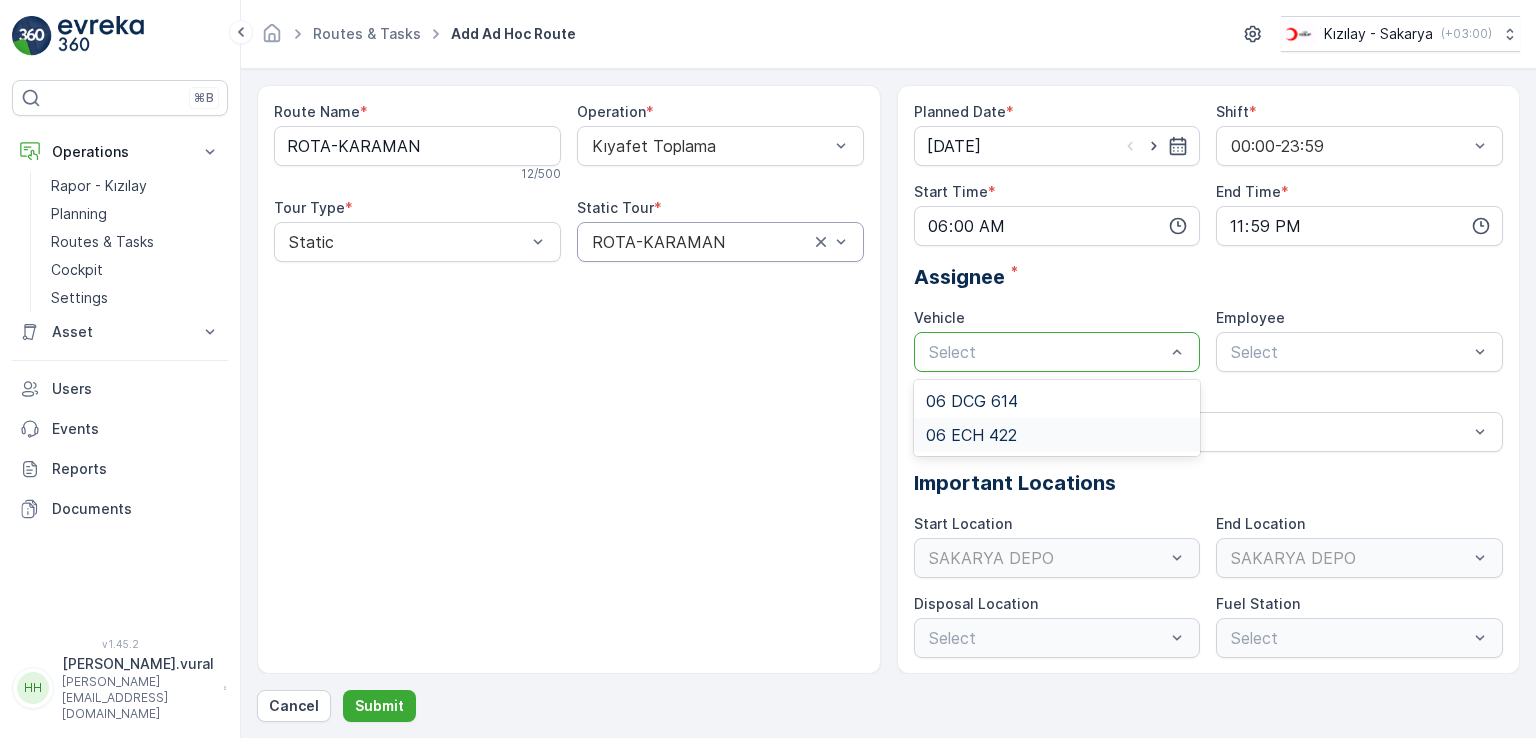 click on "06 ECH 422" at bounding box center [1057, 435] 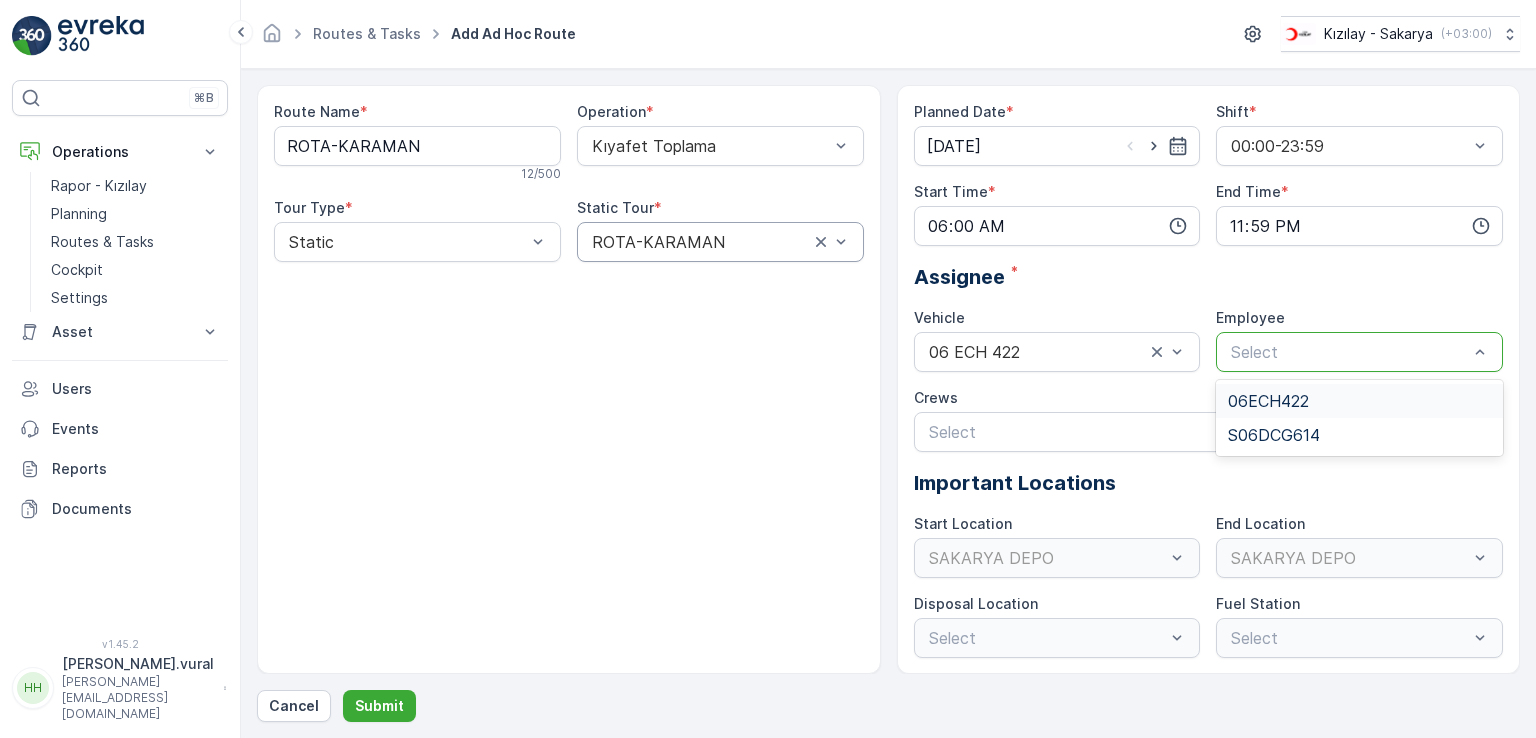 click at bounding box center [1349, 352] 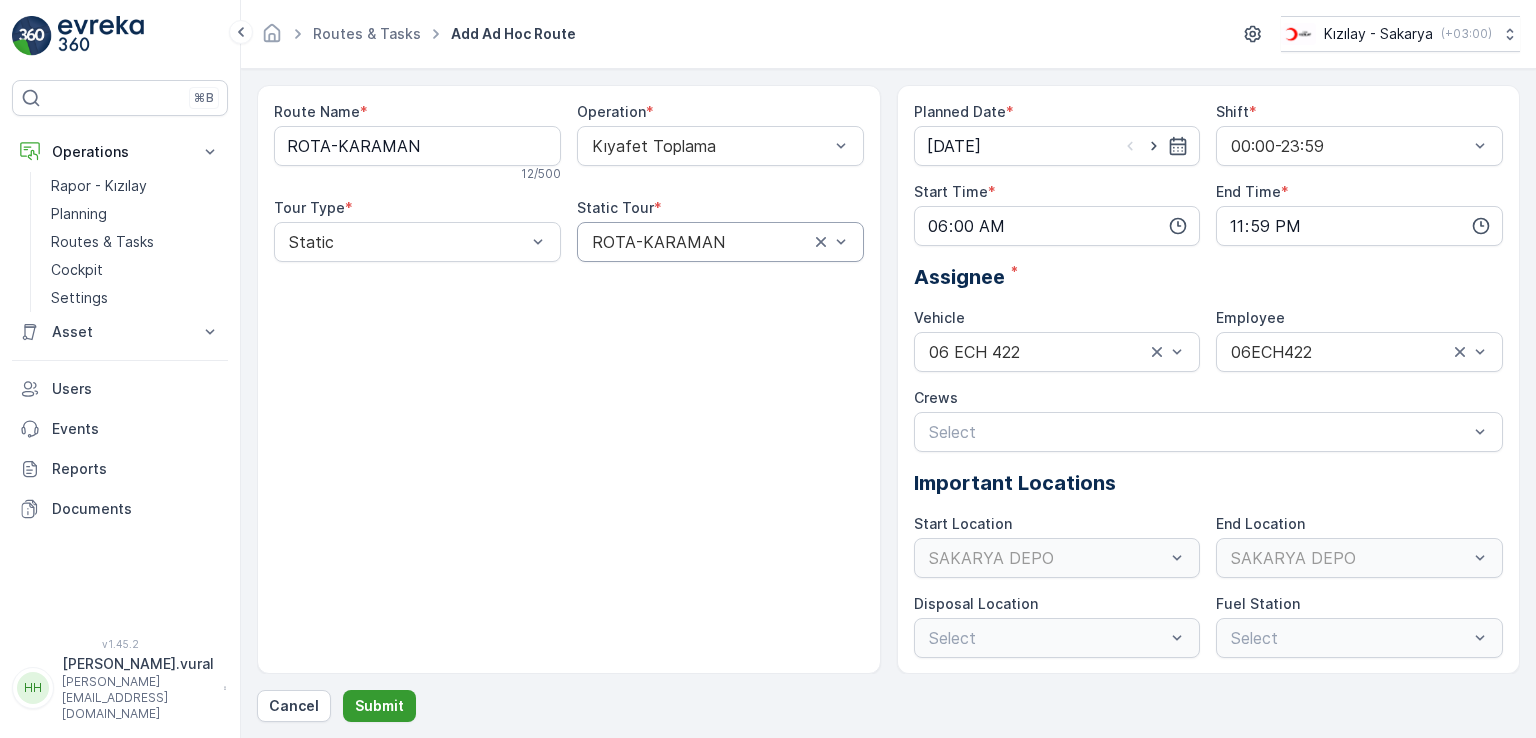 click on "Submit" at bounding box center (379, 706) 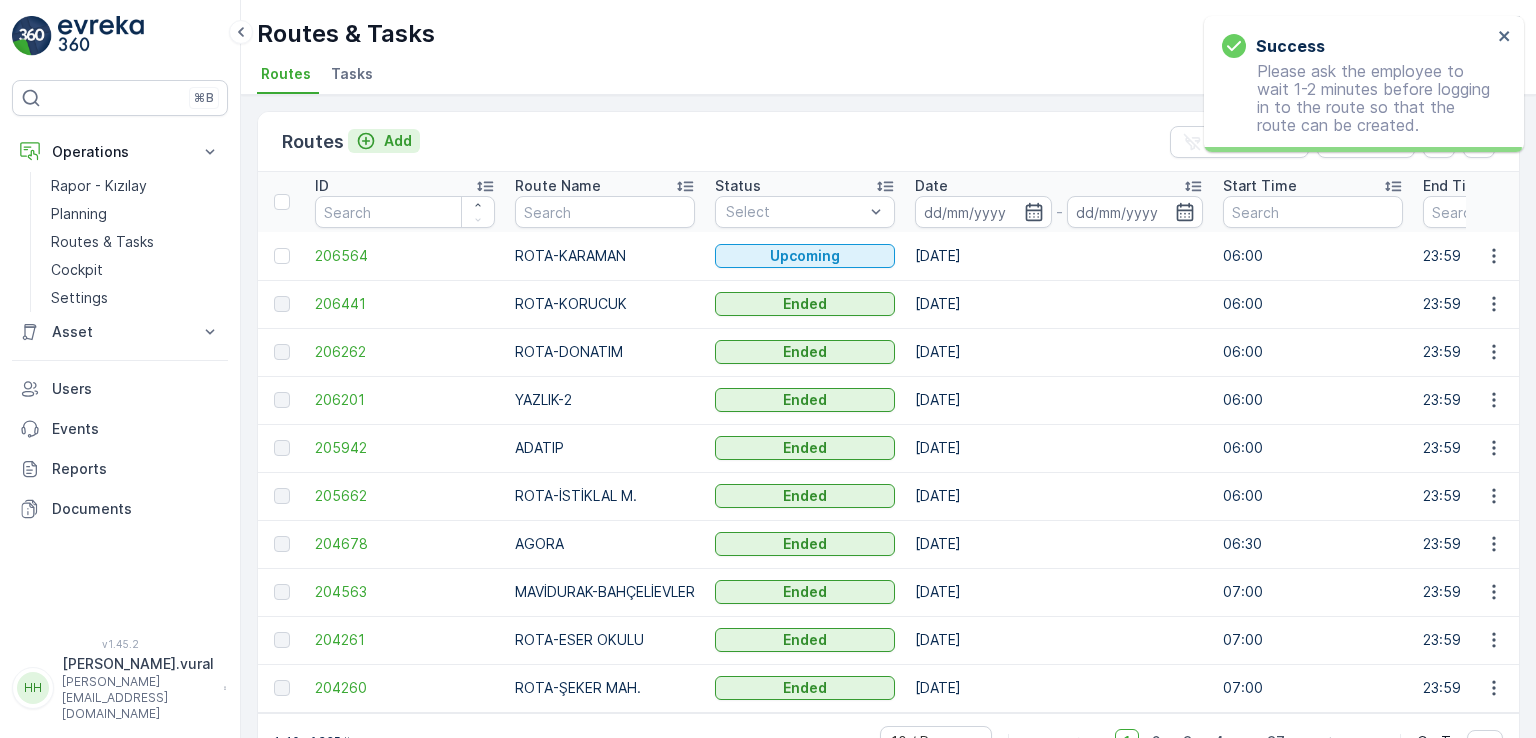 click on "Add" at bounding box center [398, 141] 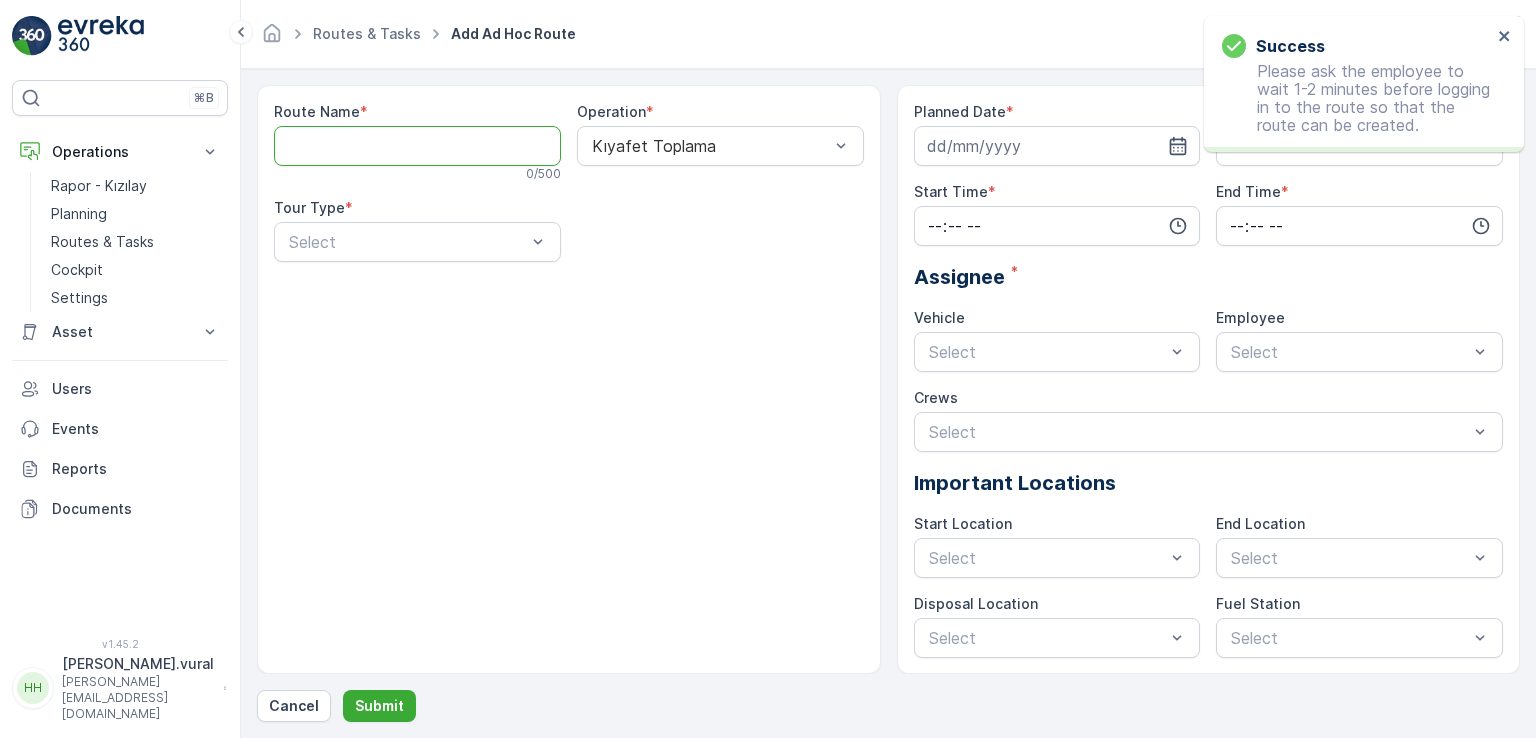 click on "Route Name" at bounding box center (417, 146) 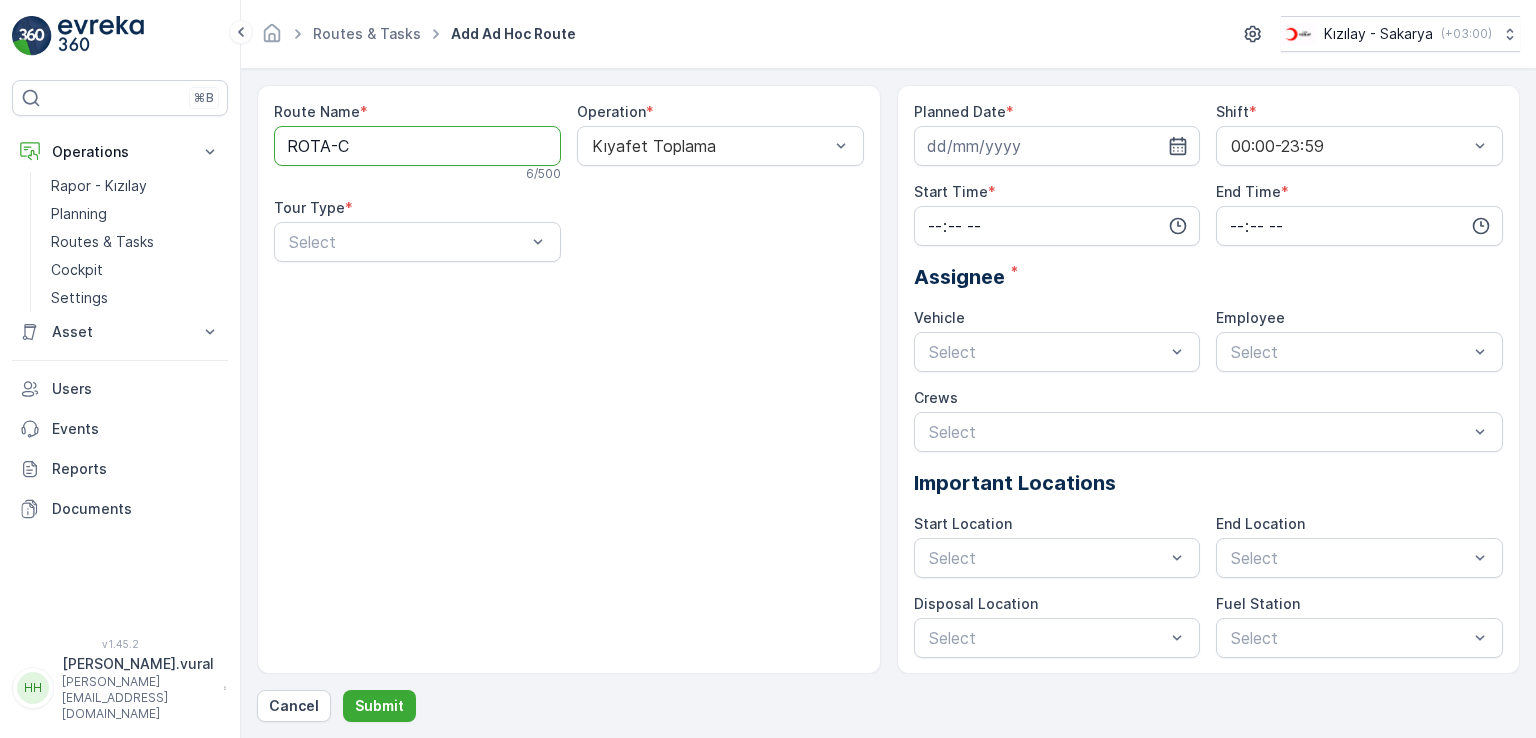 type on "ROTA-CAMİLİ" 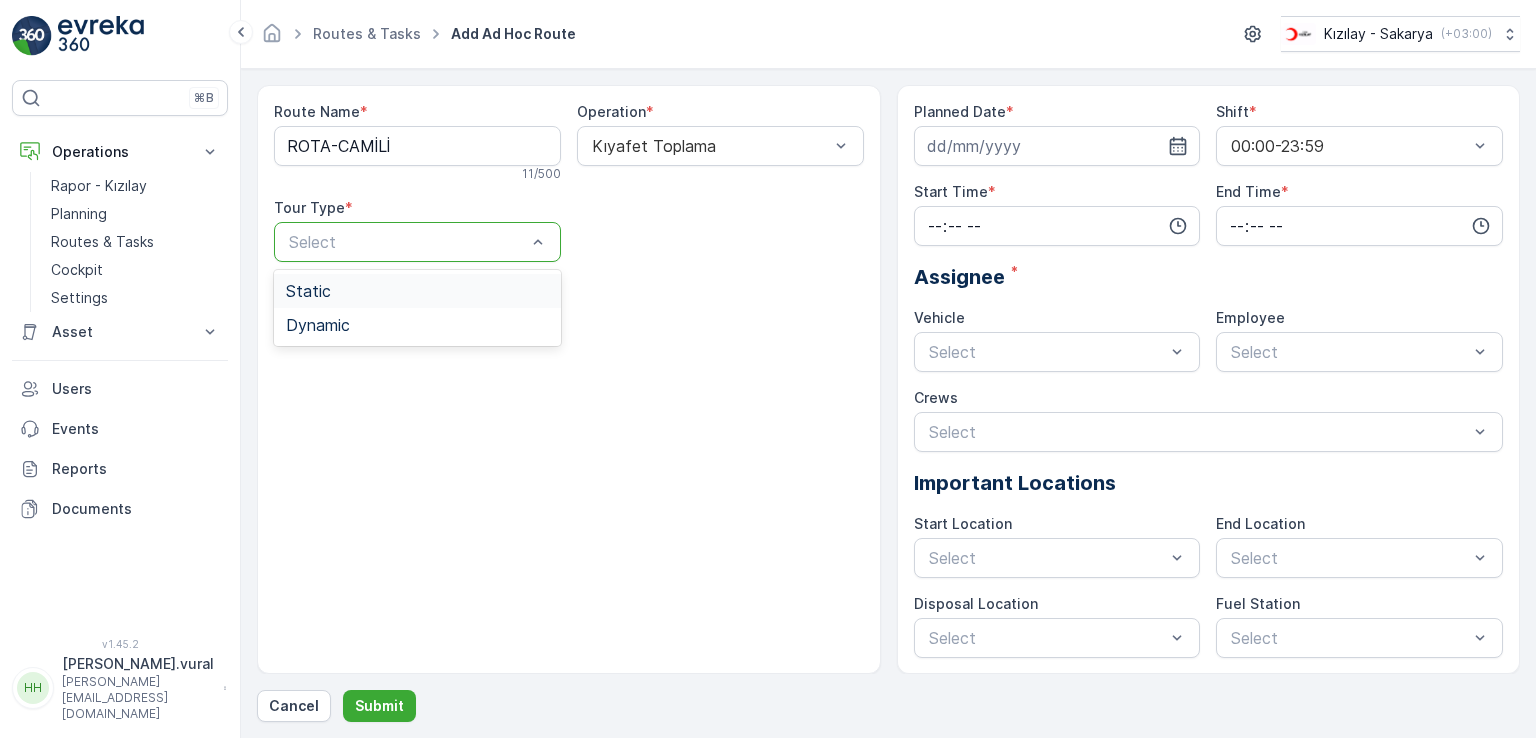 click at bounding box center [407, 242] 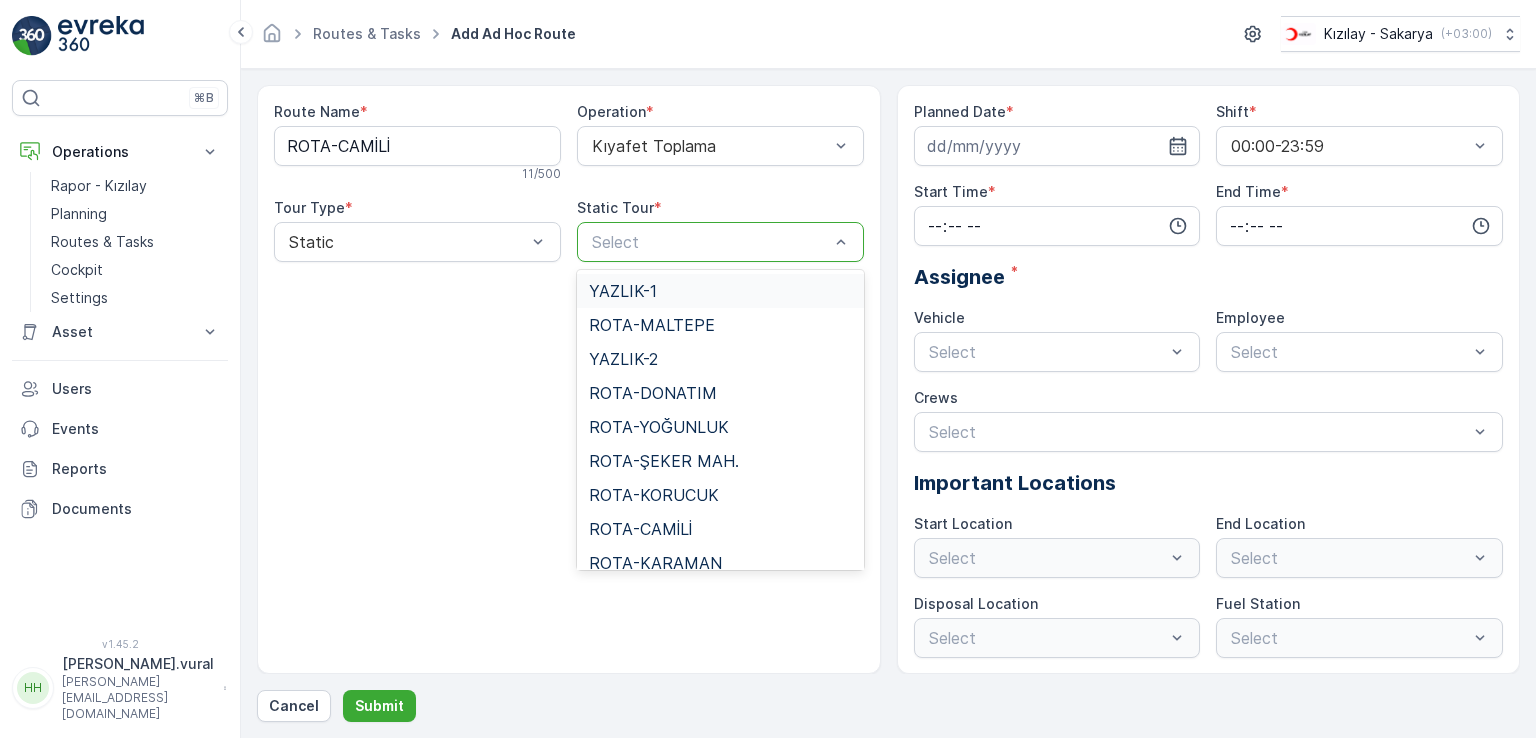click at bounding box center [710, 242] 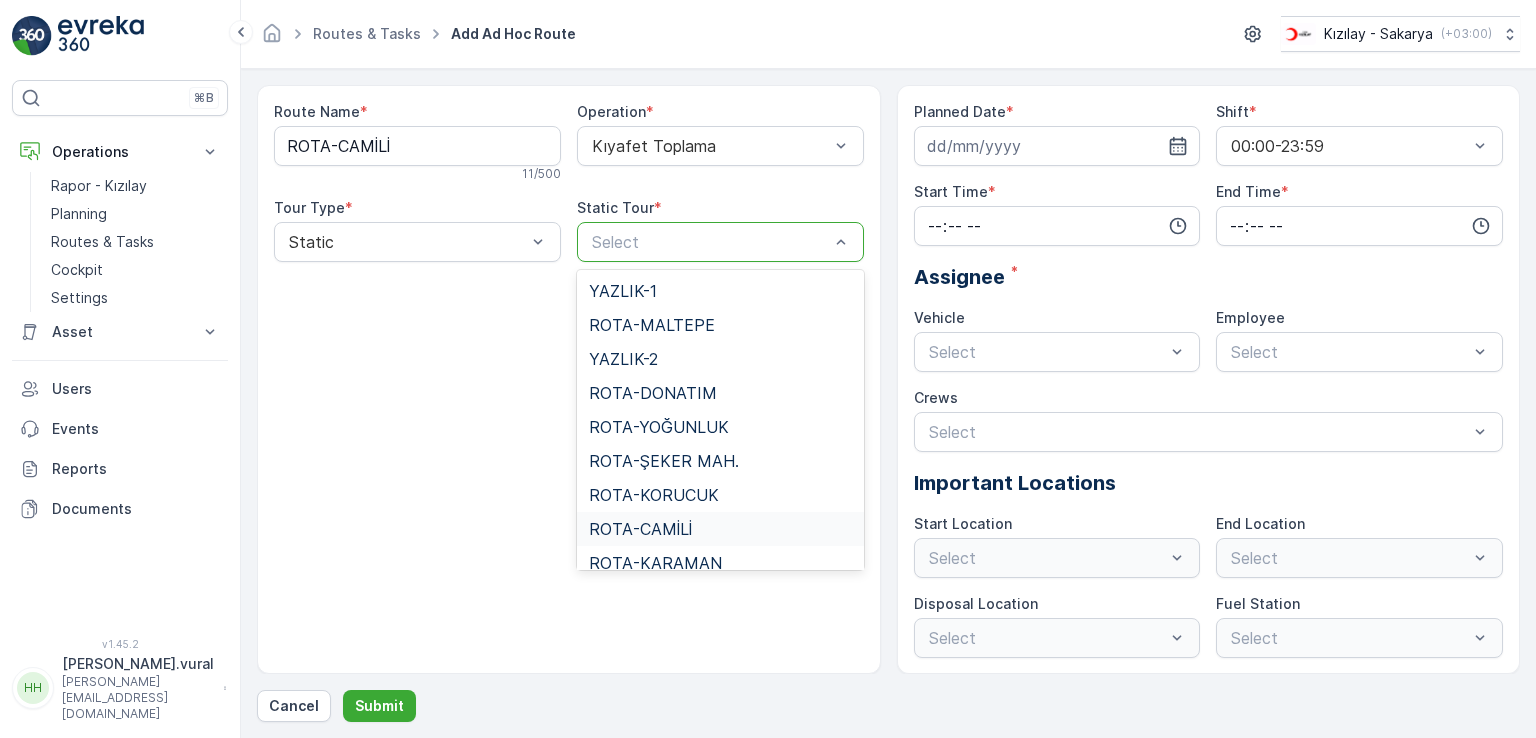 click on "ROTA-CAMİLİ" at bounding box center (640, 529) 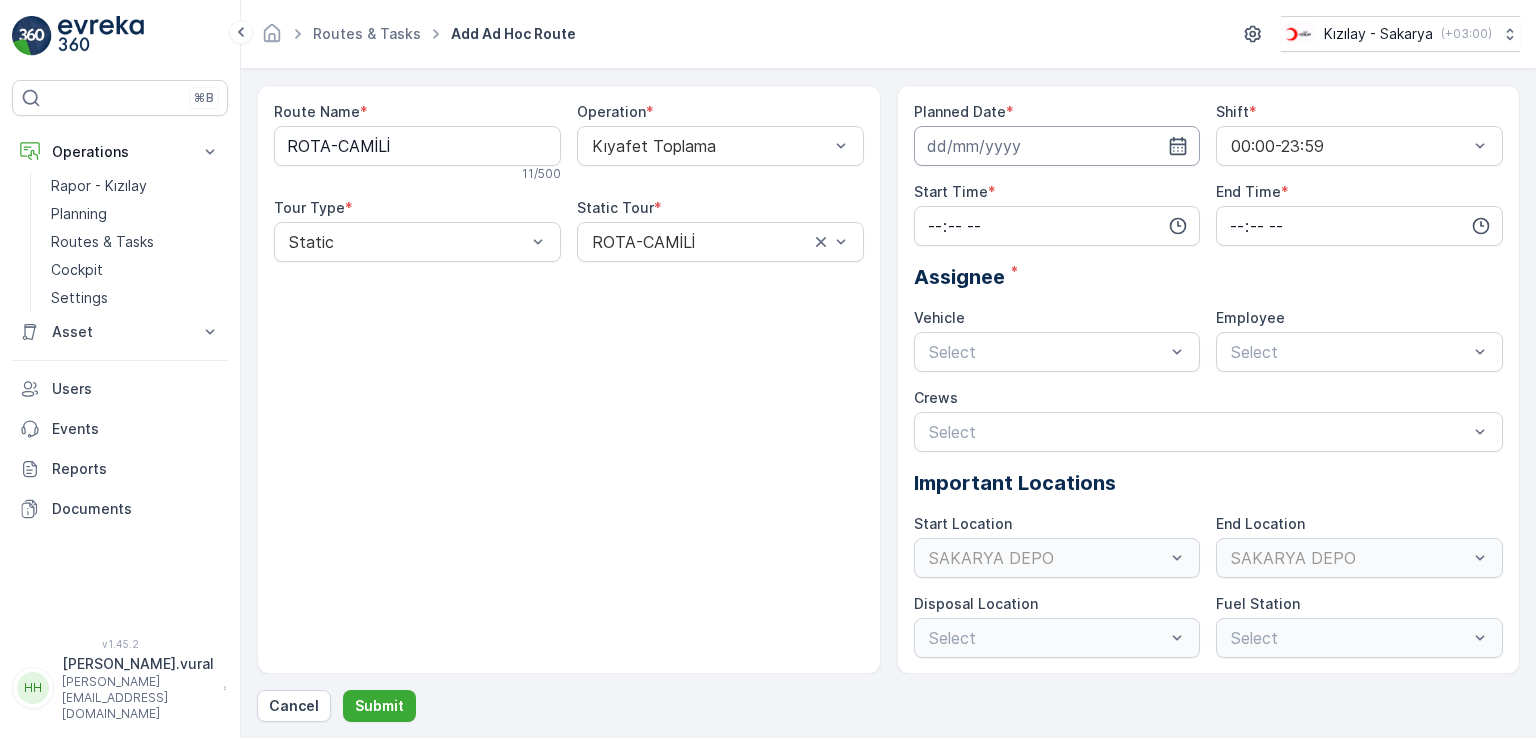 click at bounding box center (1057, 146) 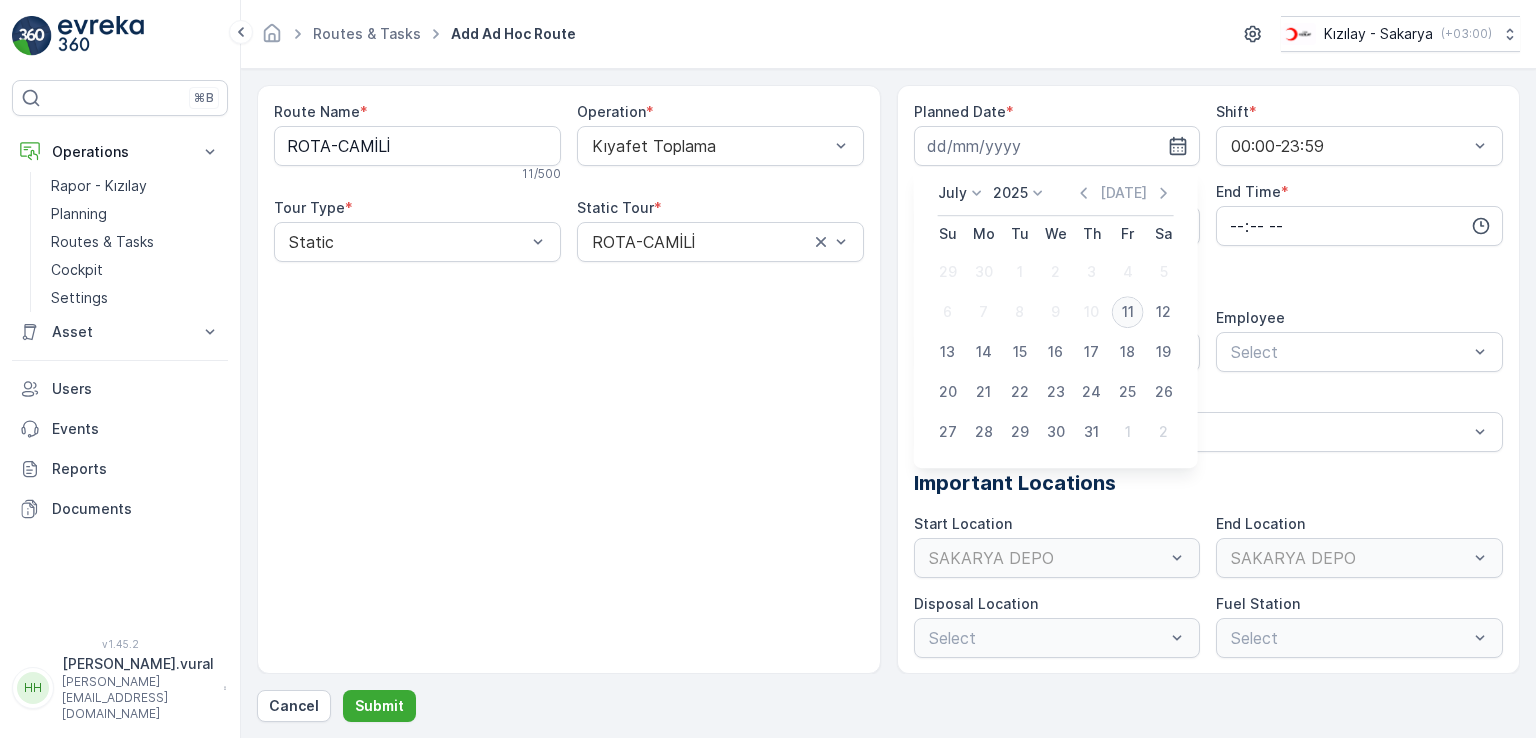 click on "11" at bounding box center [1128, 312] 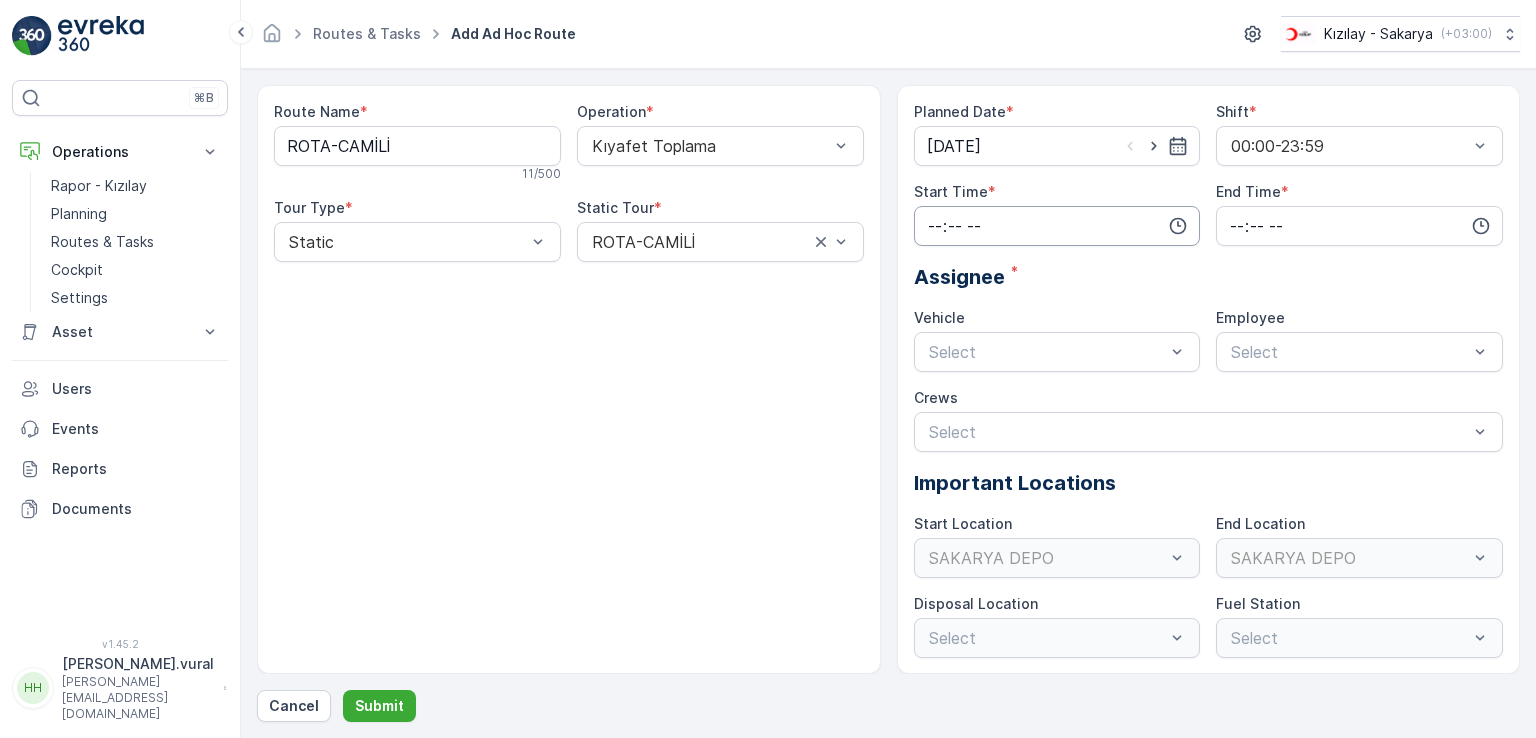 click at bounding box center (1057, 226) 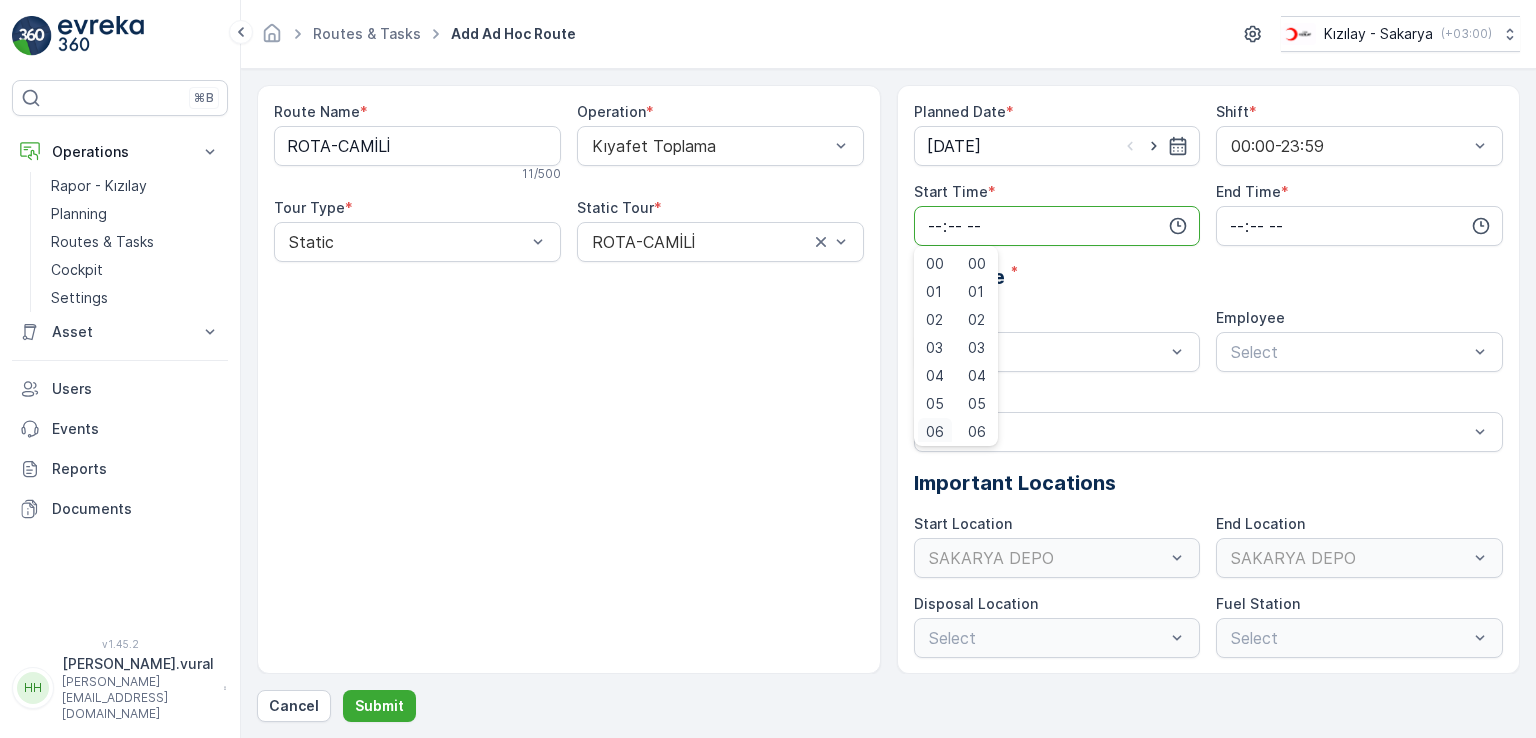scroll, scrollTop: 4, scrollLeft: 0, axis: vertical 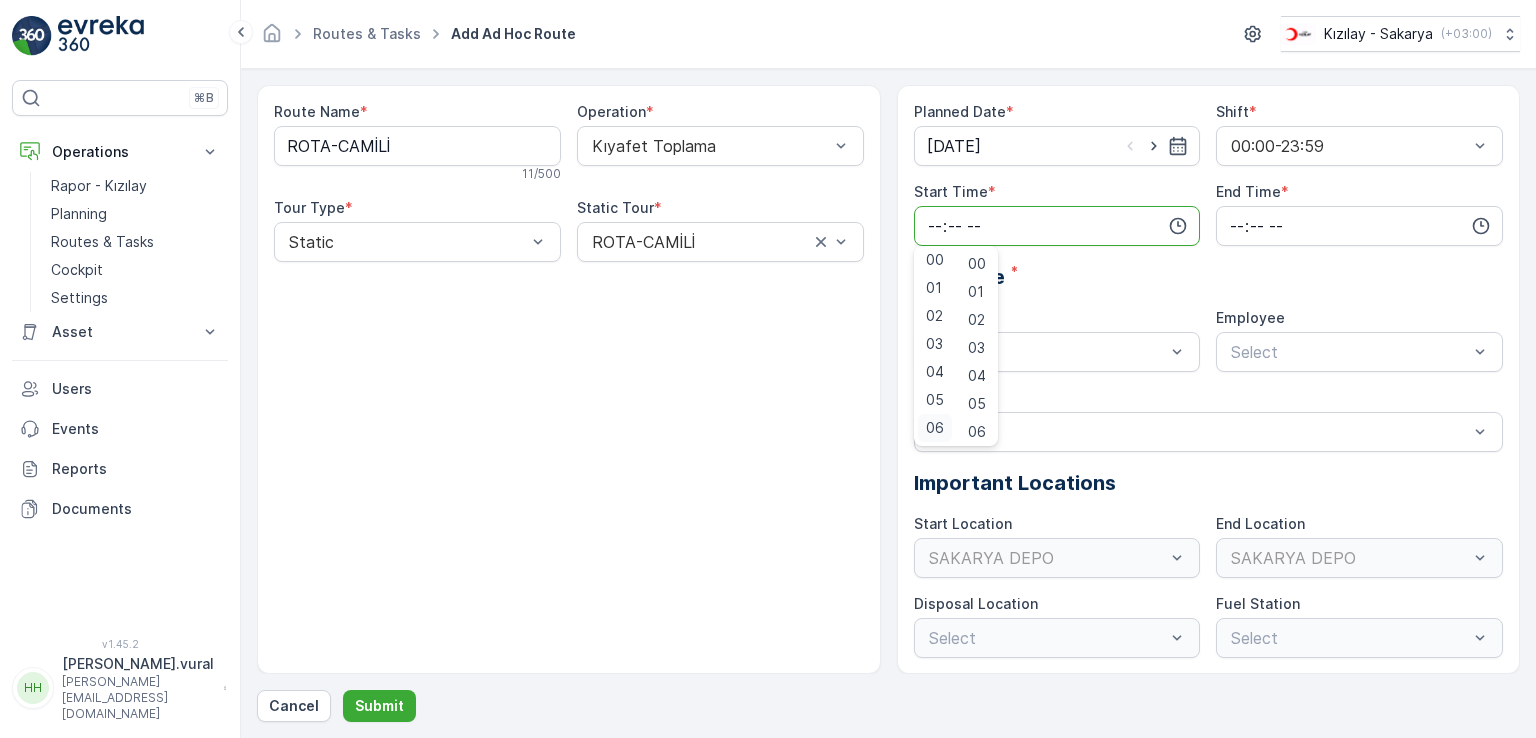 click on "06" at bounding box center [935, 428] 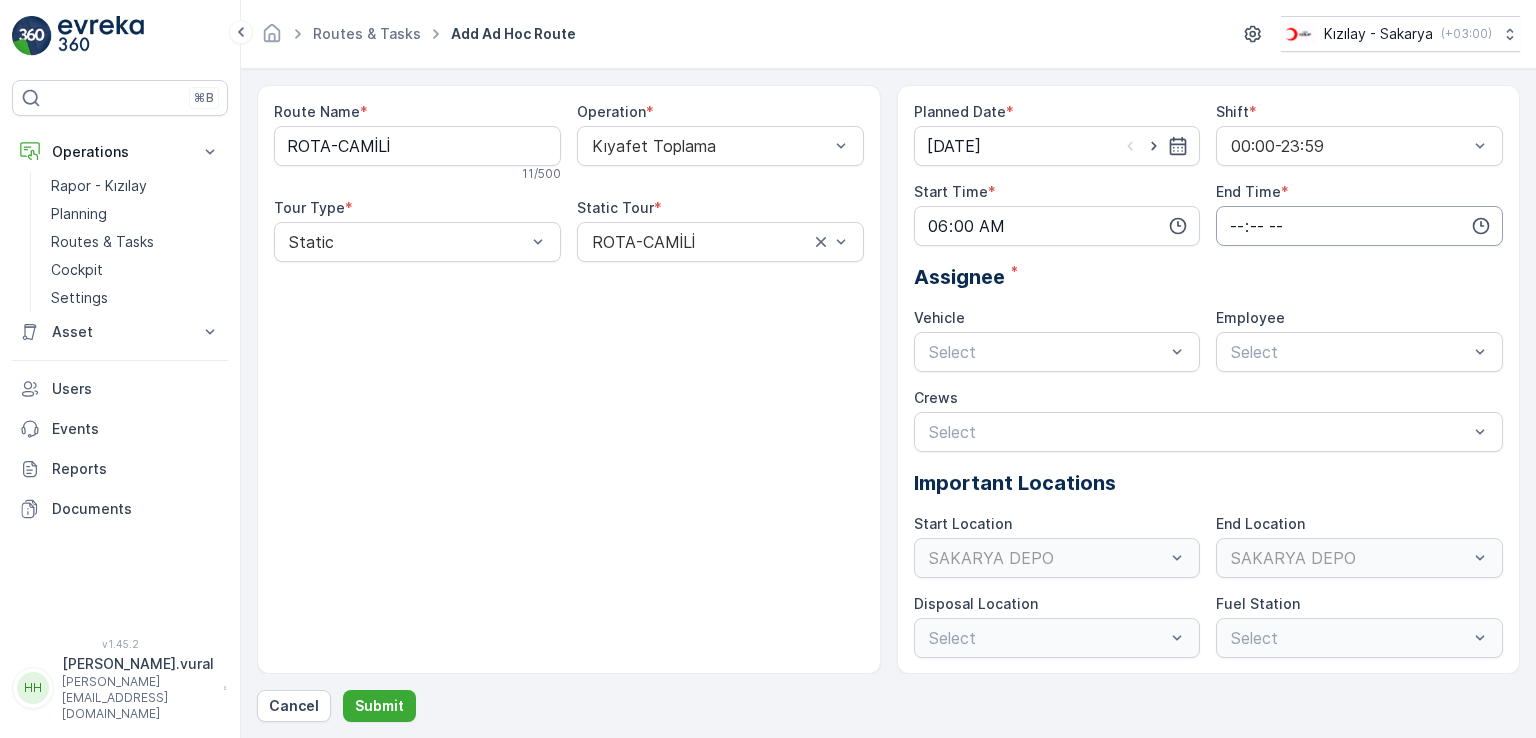 click at bounding box center (1359, 226) 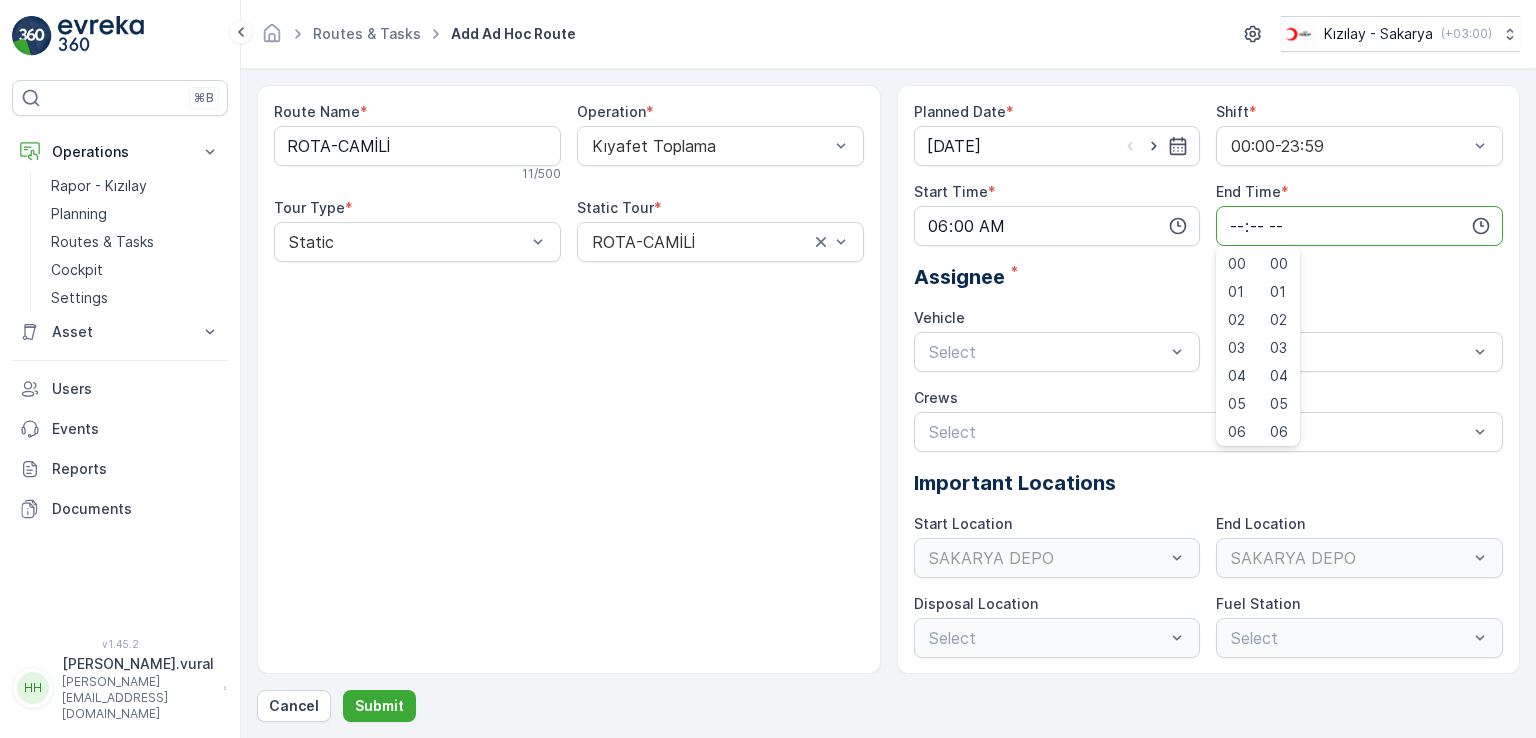 drag, startPoint x: 1302, startPoint y: 276, endPoint x: 1315, endPoint y: 277, distance: 13.038404 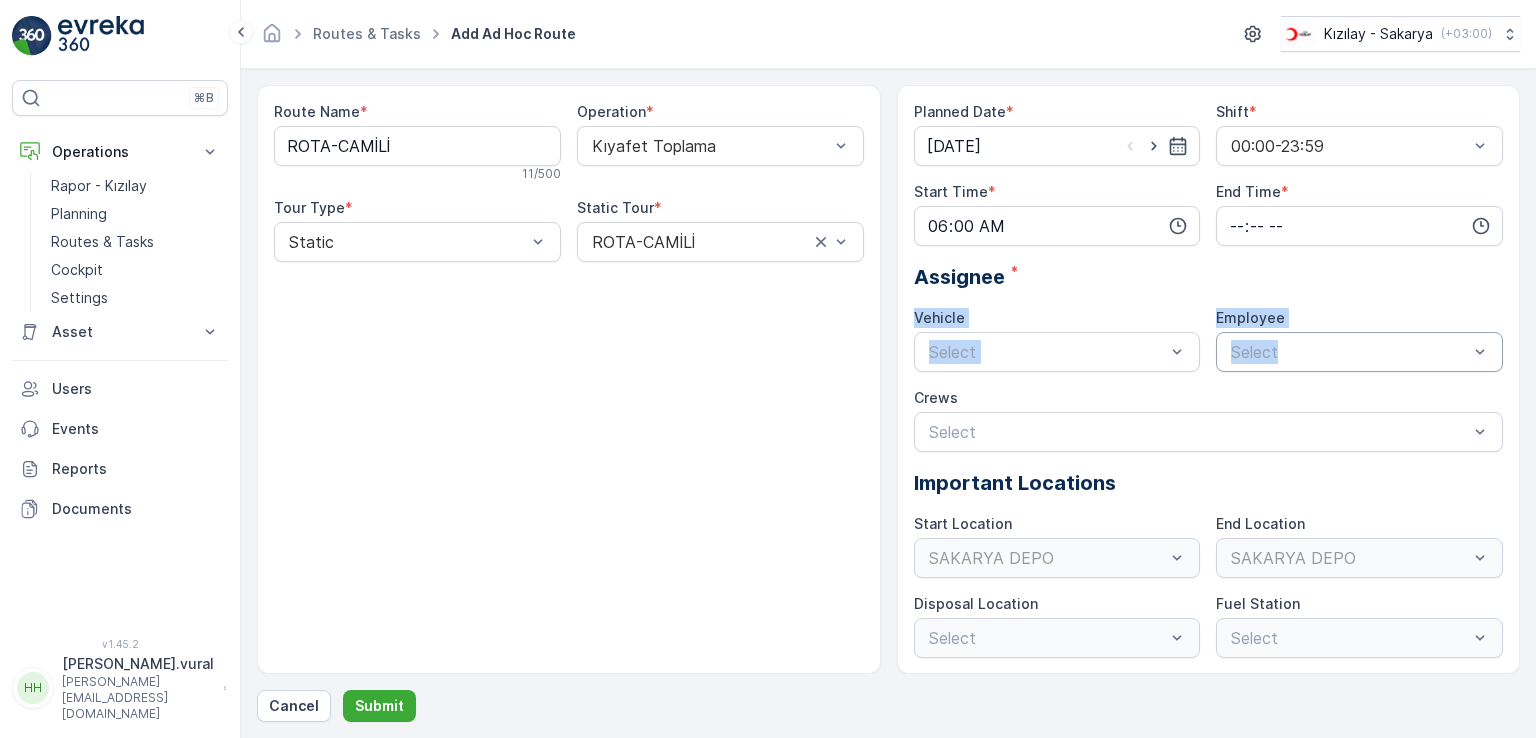 drag, startPoint x: 1315, startPoint y: 277, endPoint x: 1276, endPoint y: 358, distance: 89.89995 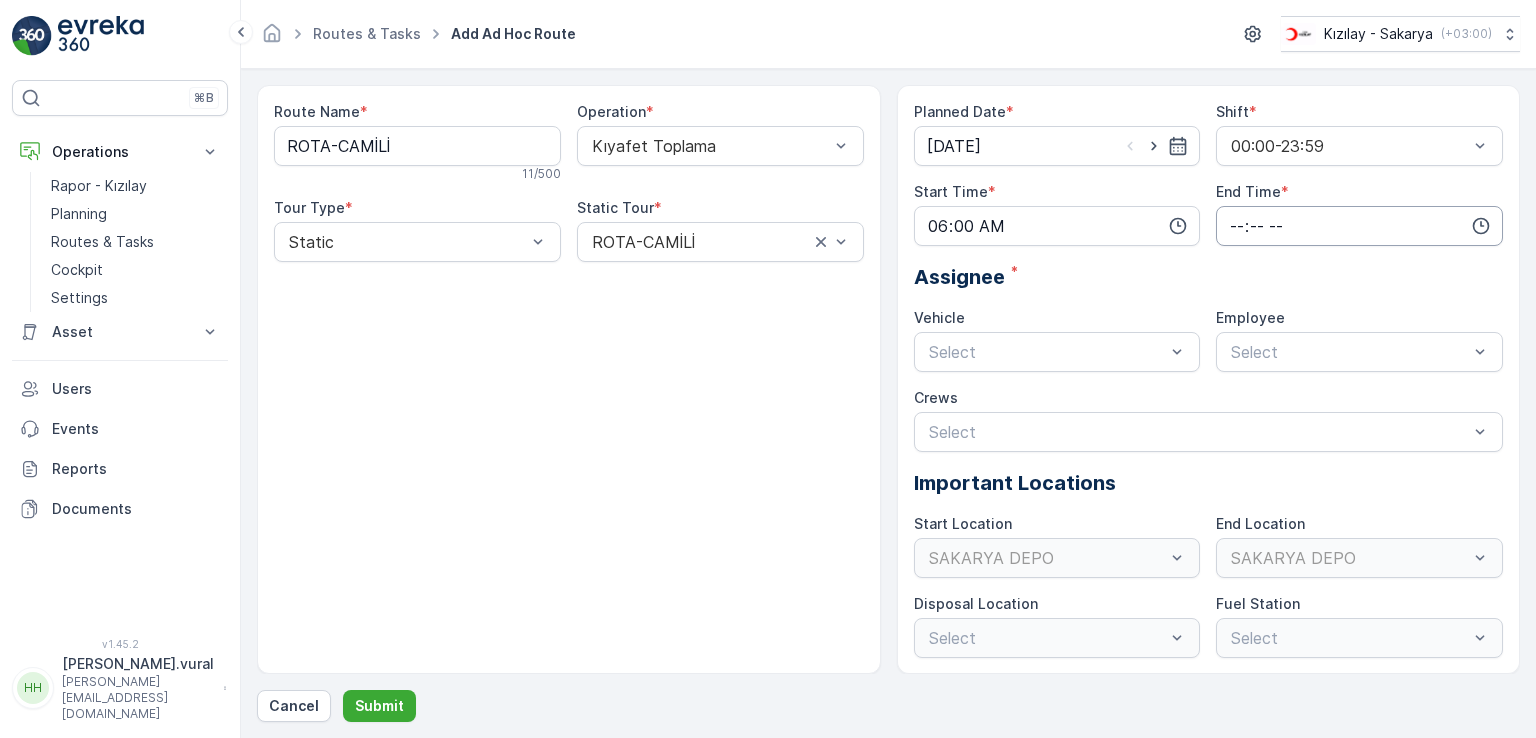 click at bounding box center (1359, 226) 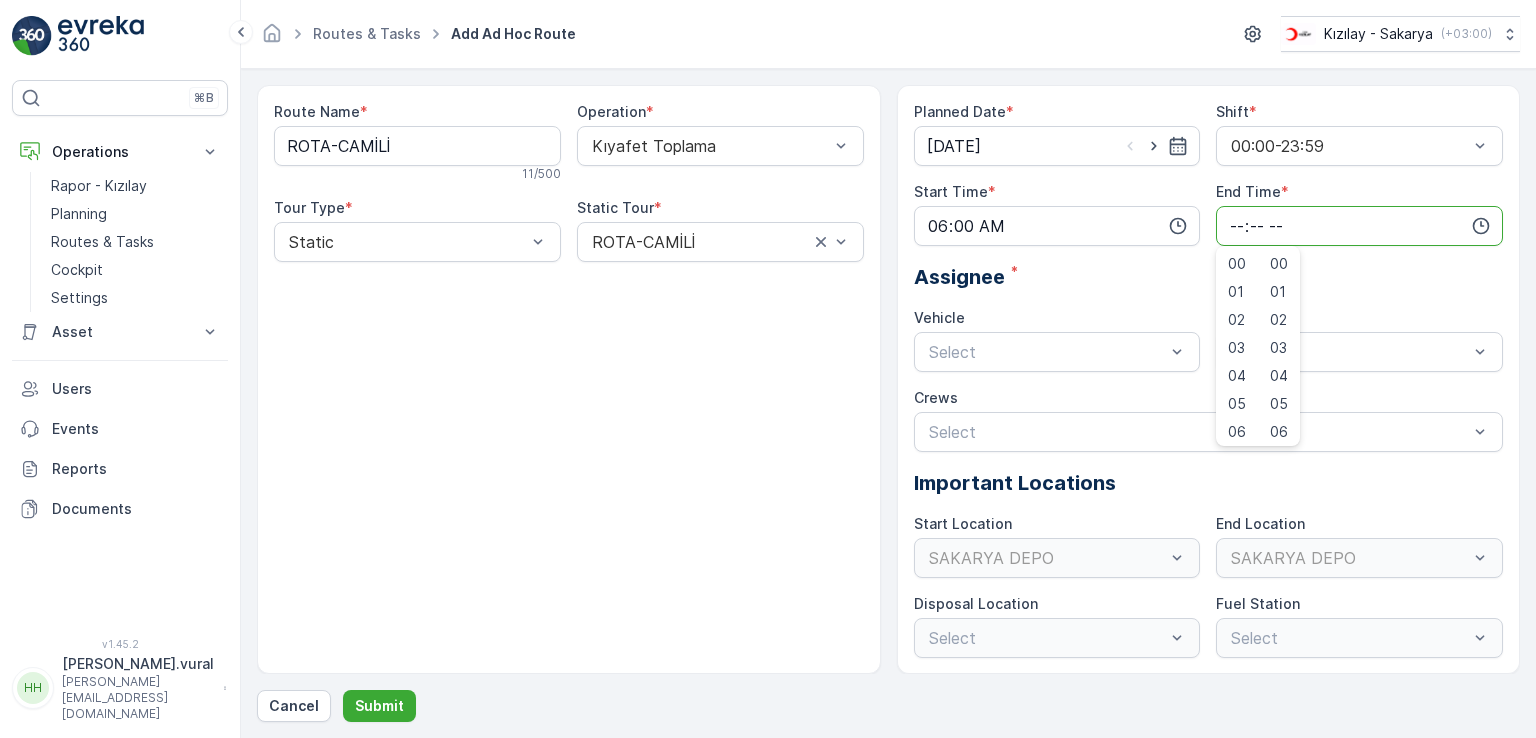 drag, startPoint x: 1264, startPoint y: 286, endPoint x: 1263, endPoint y: 310, distance: 24.020824 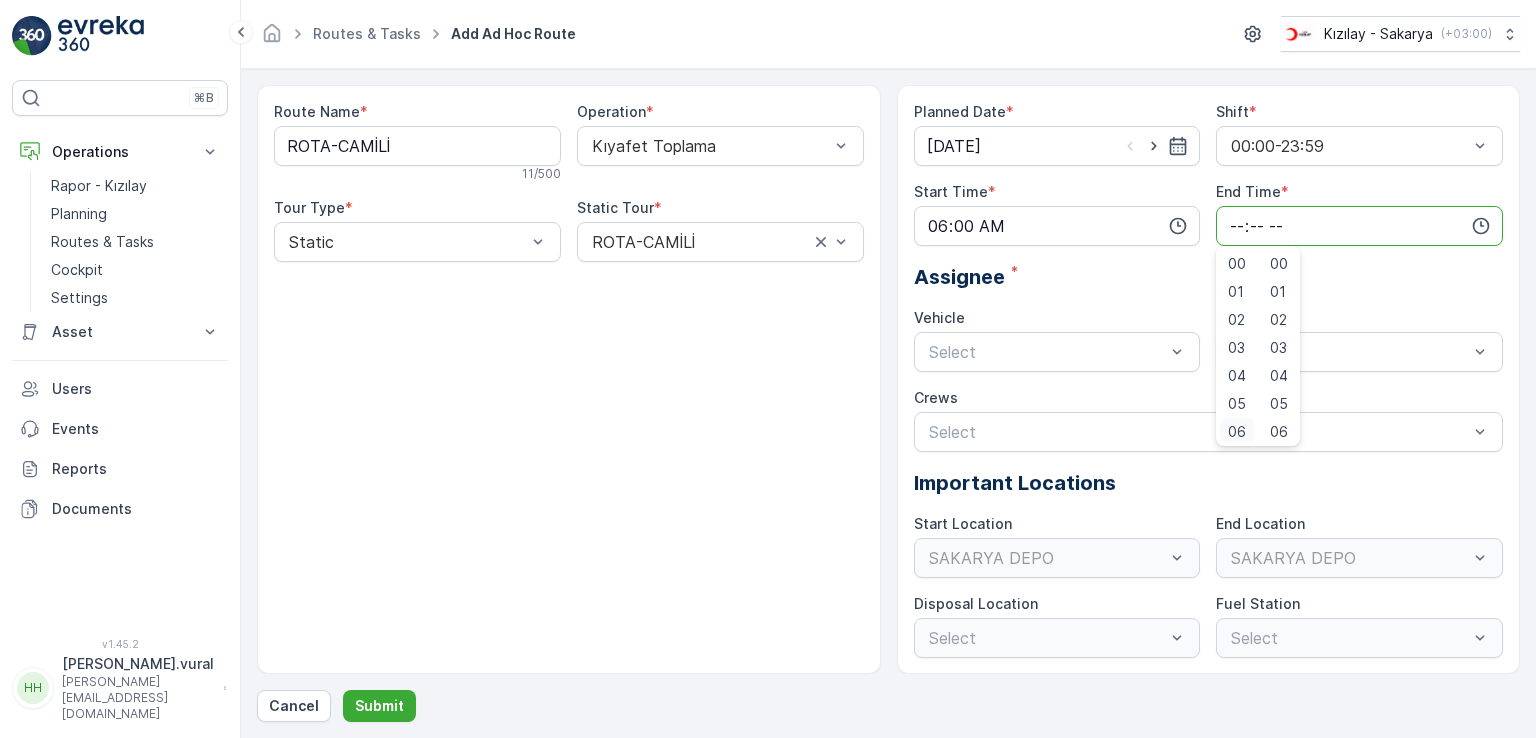 scroll, scrollTop: 4, scrollLeft: 0, axis: vertical 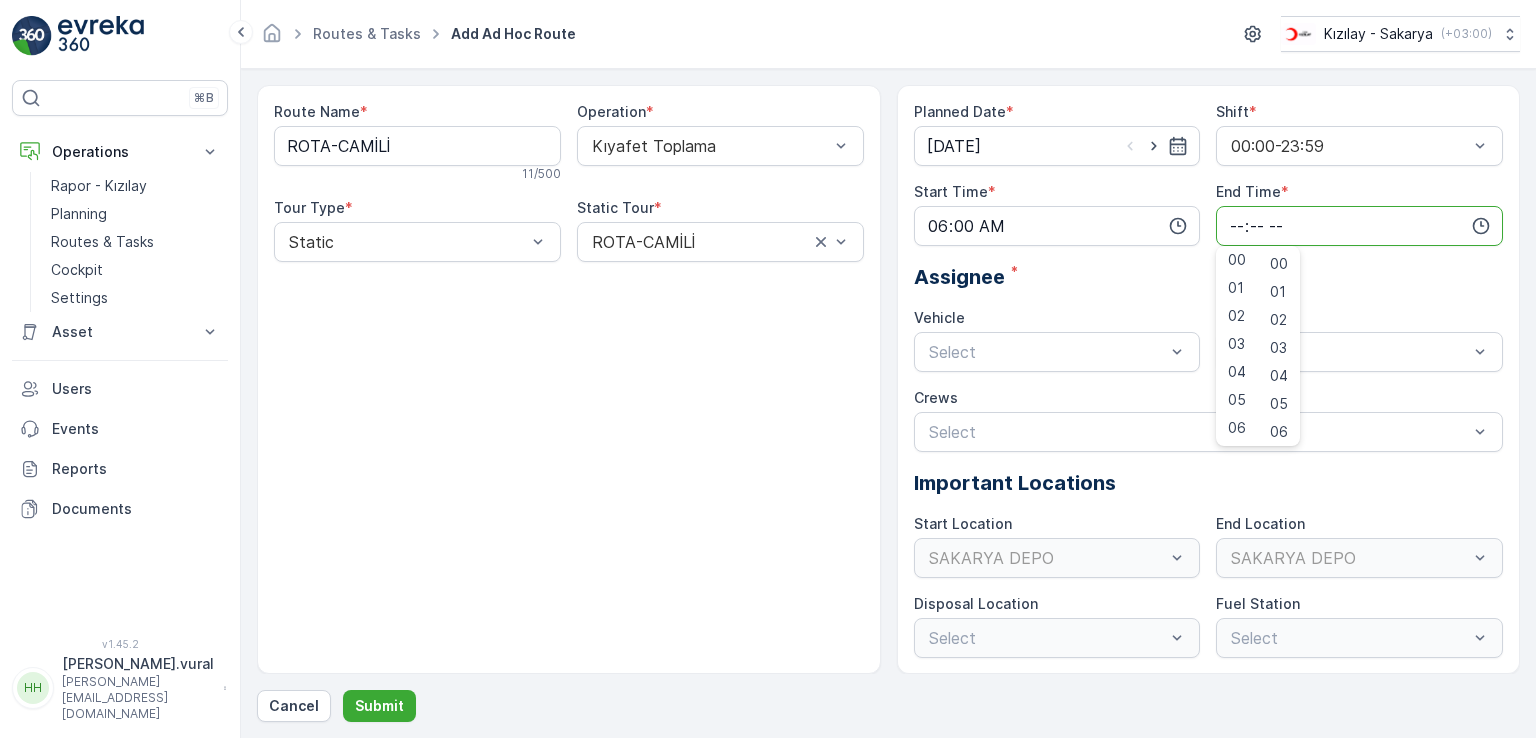 drag, startPoint x: 1263, startPoint y: 313, endPoint x: 1264, endPoint y: 417, distance: 104.00481 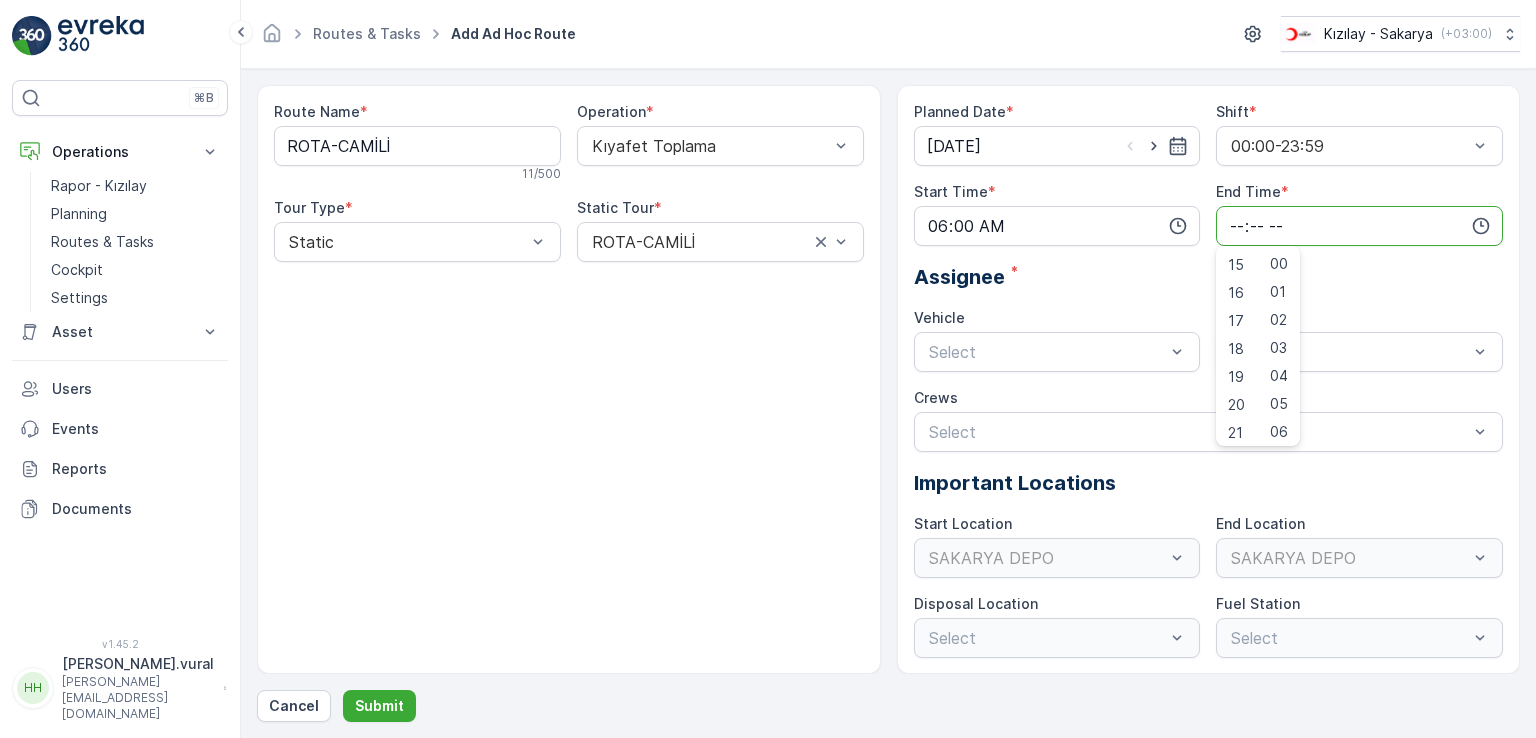 scroll, scrollTop: 480, scrollLeft: 0, axis: vertical 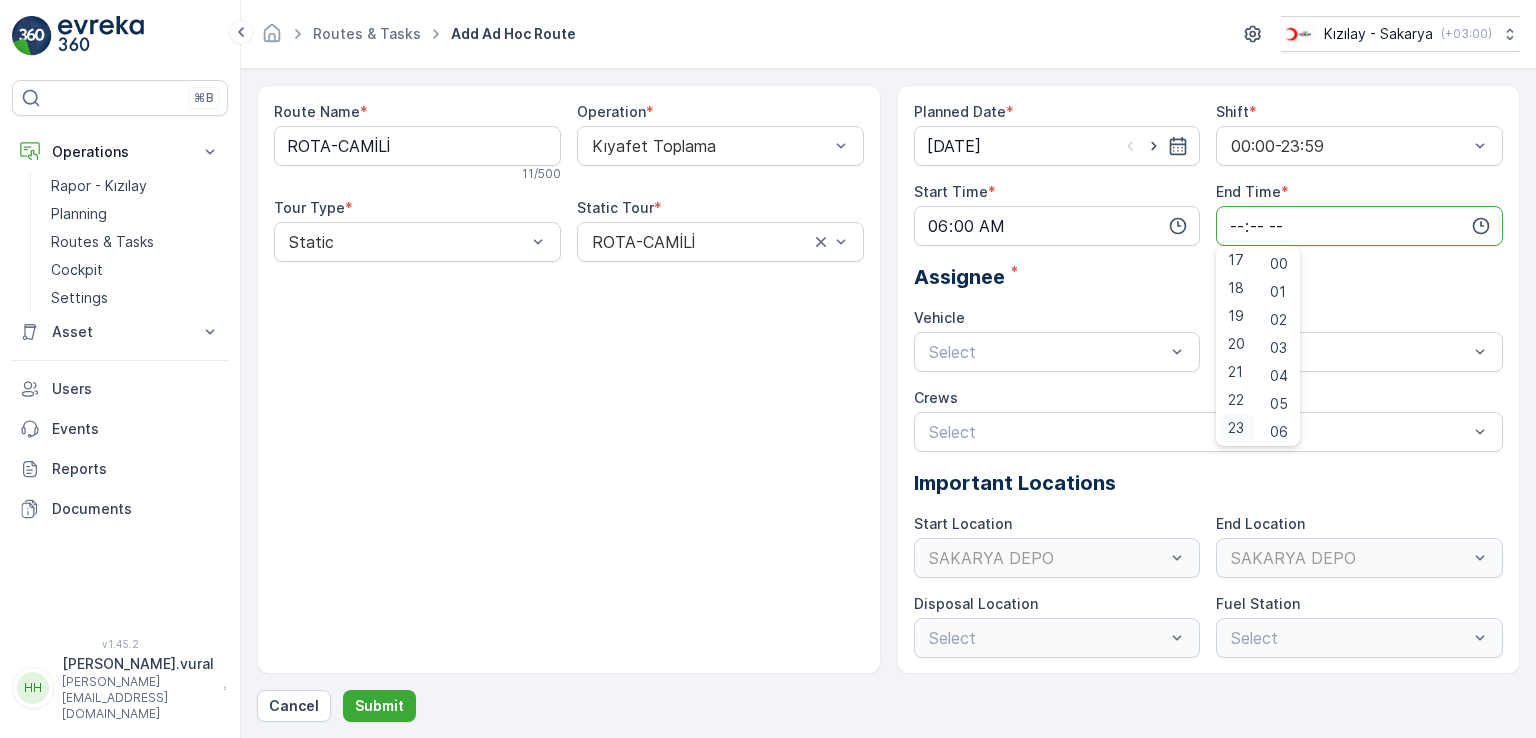 click on "23" at bounding box center [1237, 428] 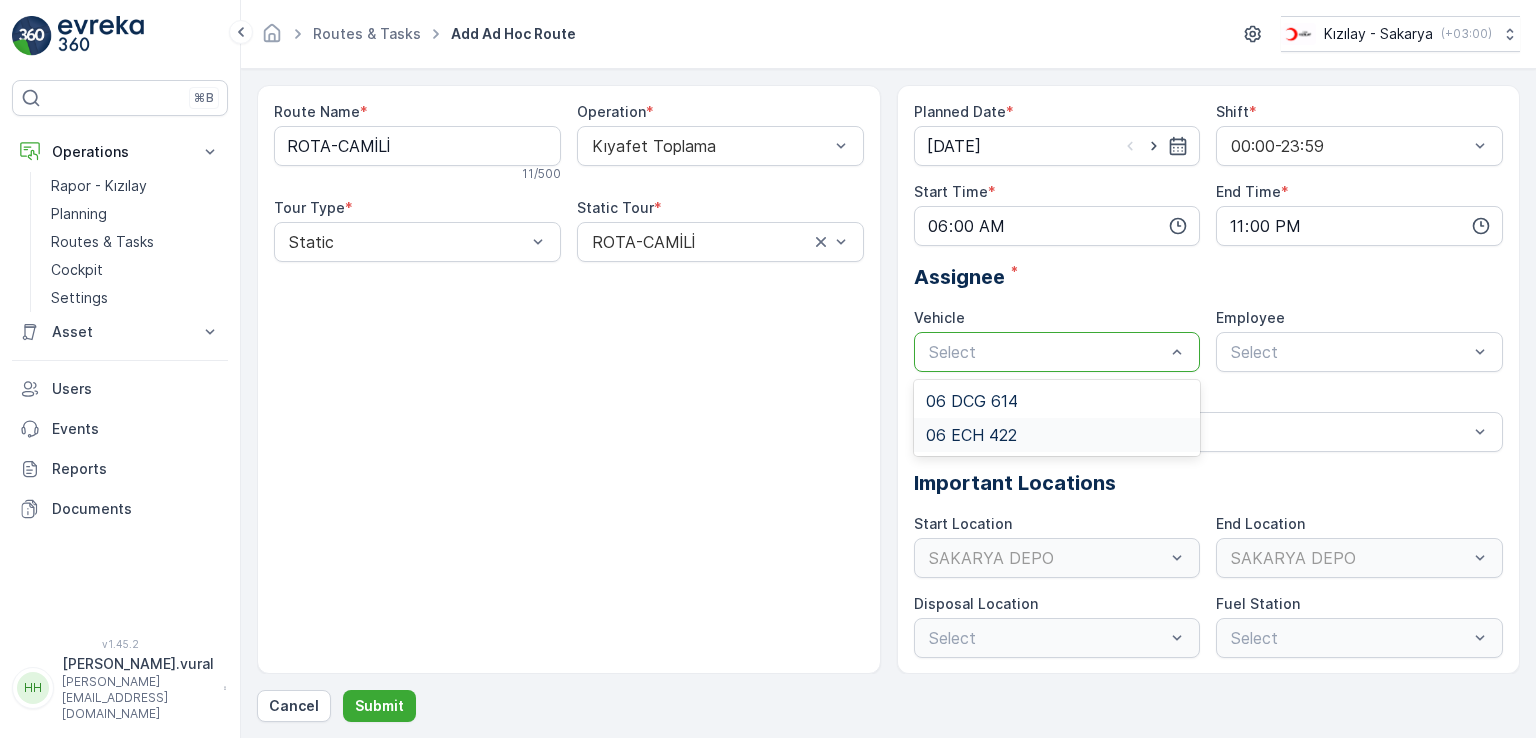 click on "06 ECH 422" at bounding box center [971, 435] 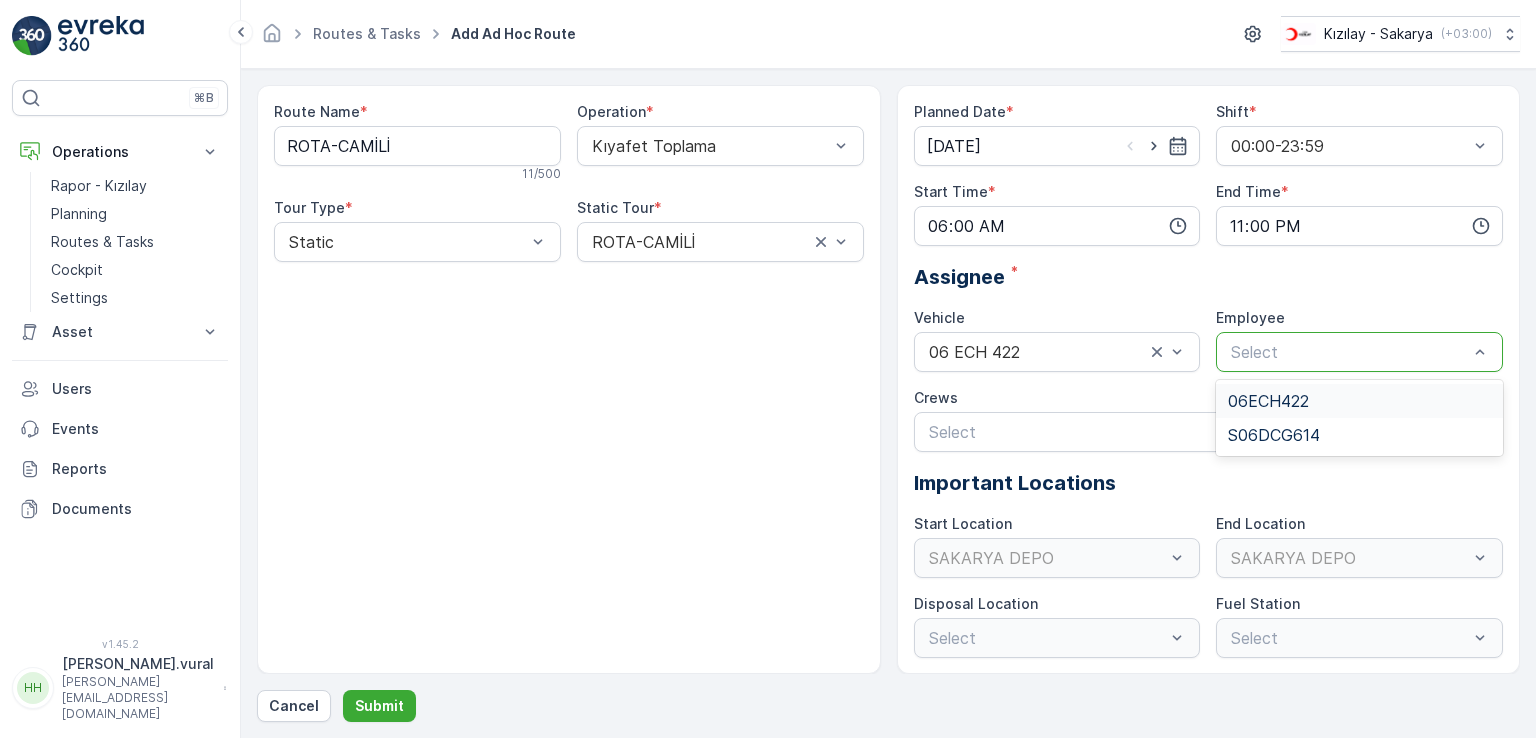 click on "06ECH422" at bounding box center [1268, 401] 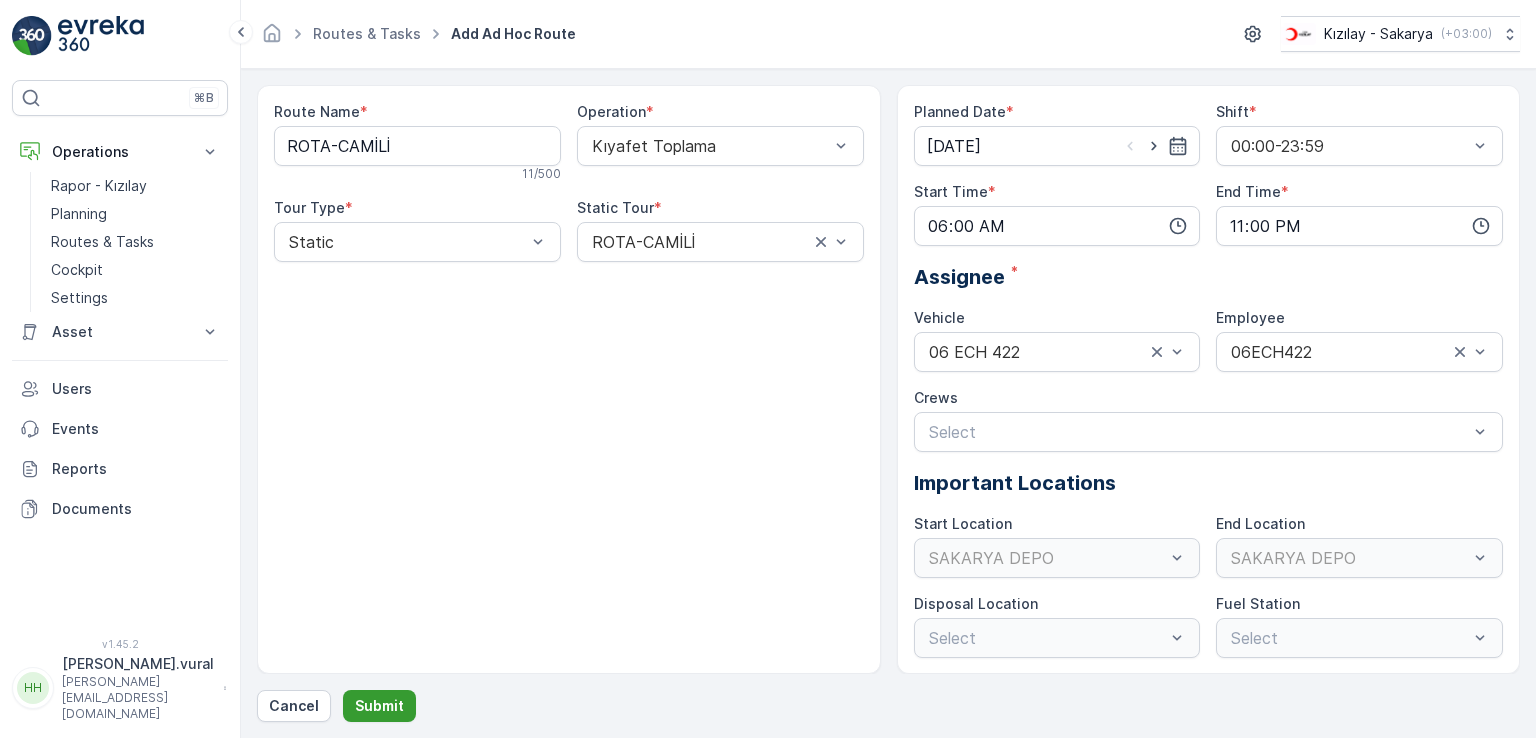 click on "Submit" at bounding box center (379, 706) 